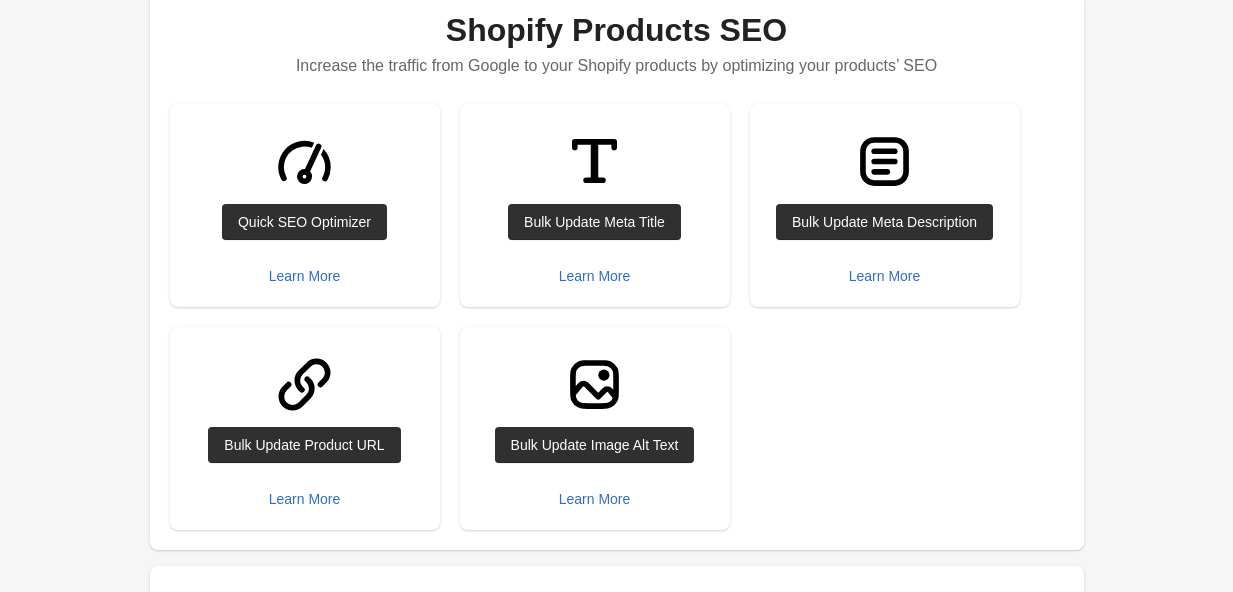 scroll, scrollTop: 252, scrollLeft: 0, axis: vertical 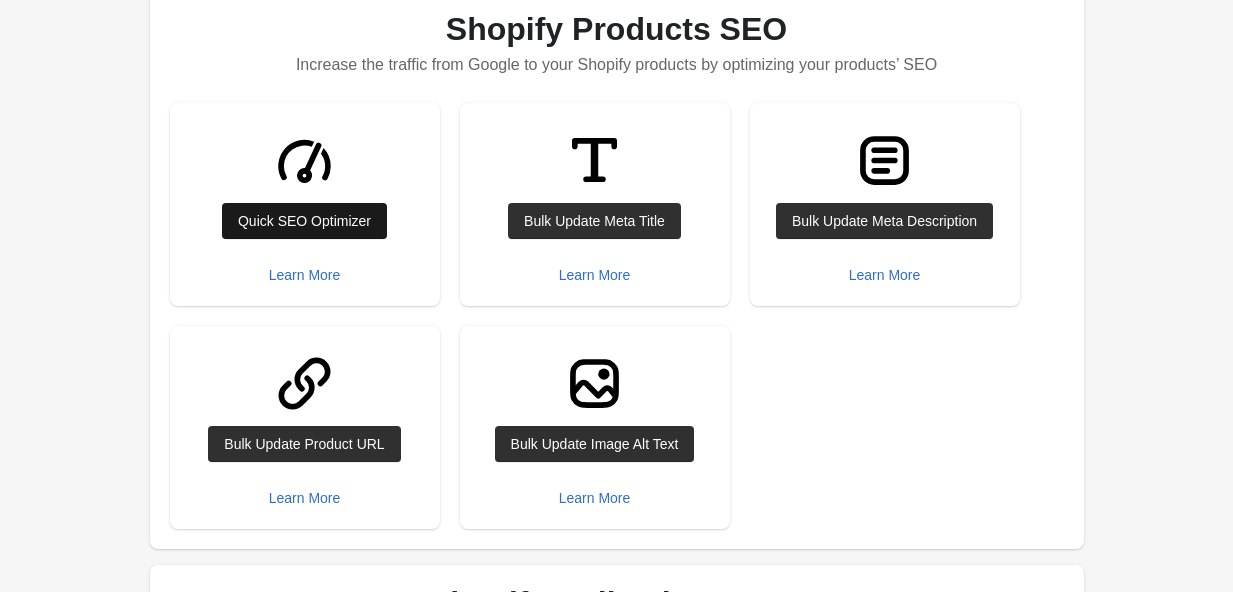 click on "Quick SEO Optimizer" at bounding box center (304, 221) 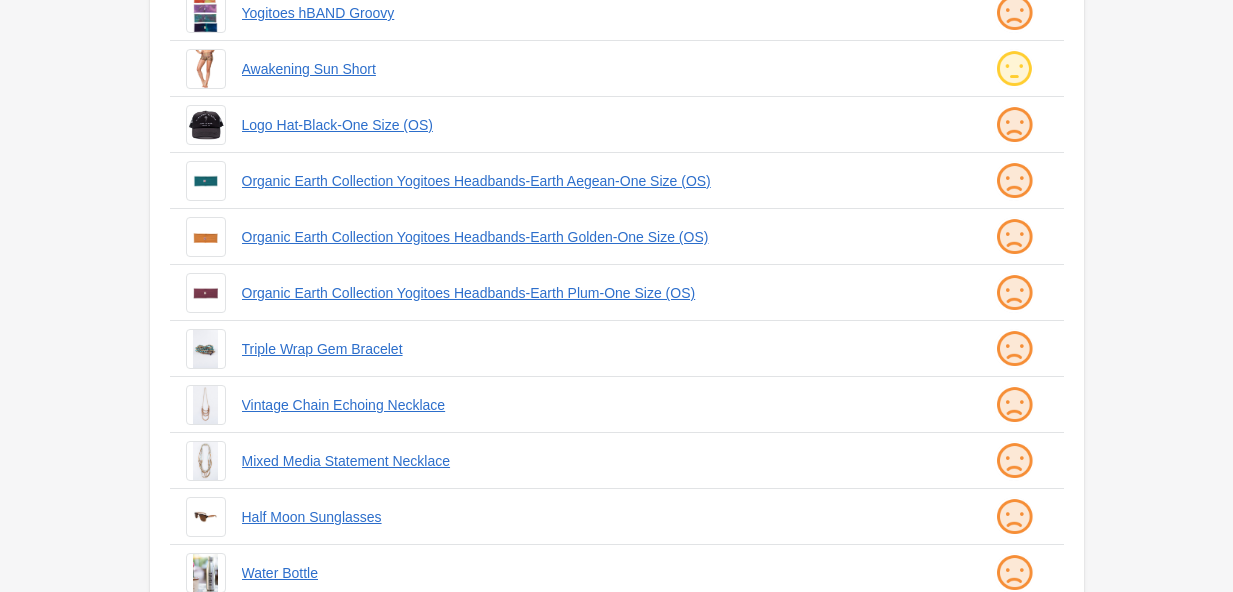 scroll, scrollTop: 0, scrollLeft: 0, axis: both 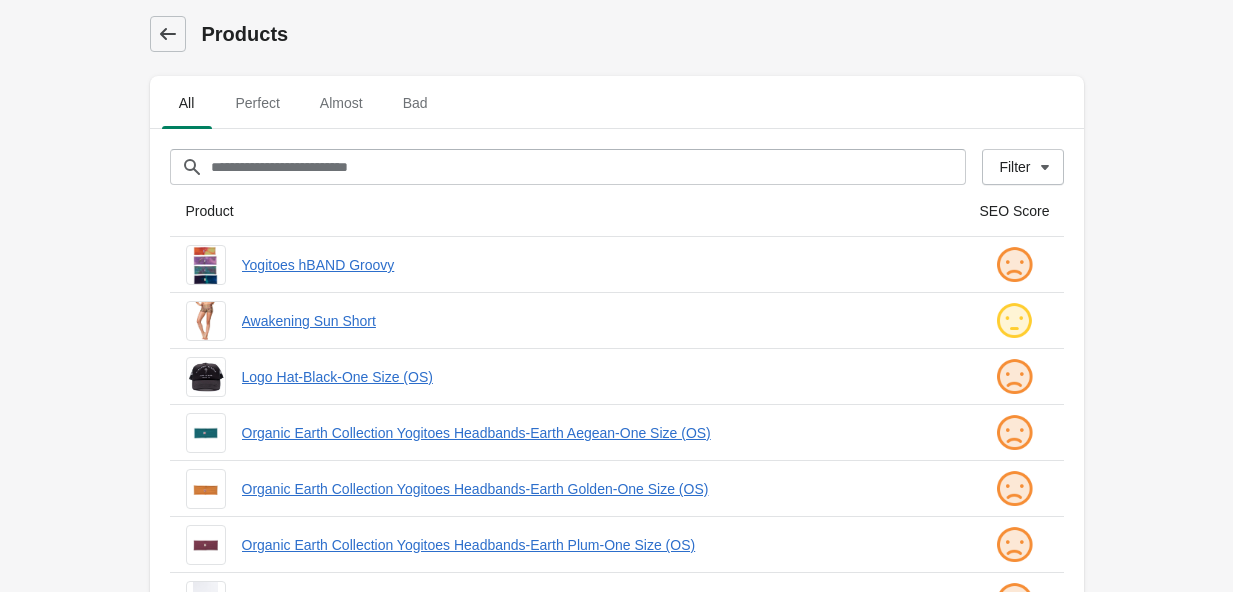 click 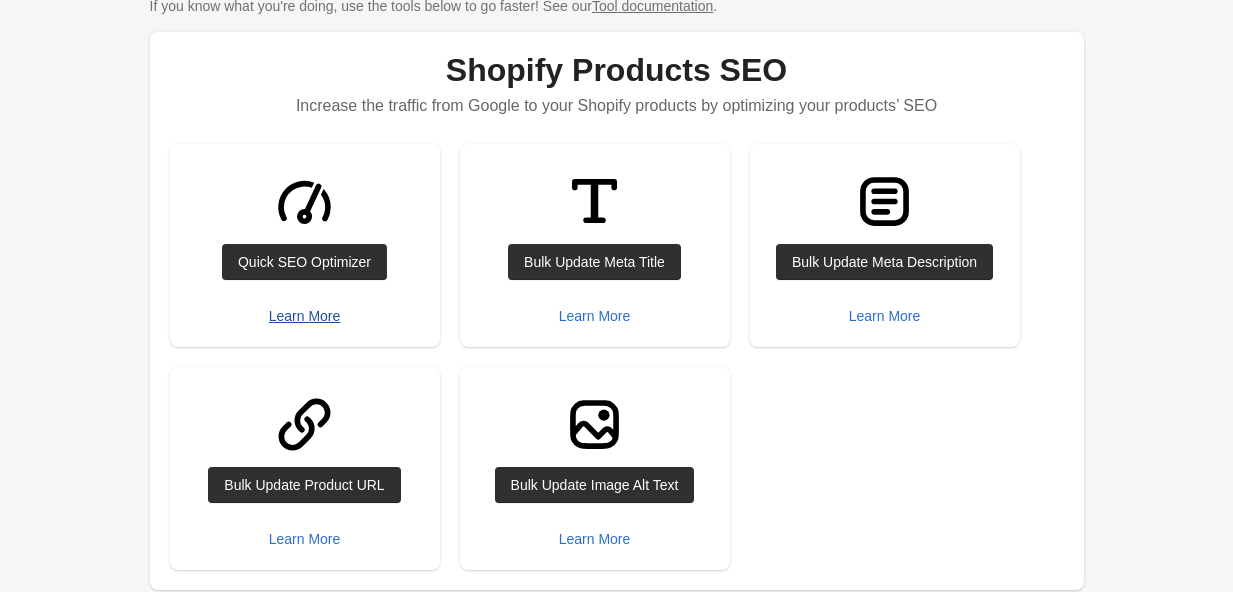 scroll, scrollTop: 223, scrollLeft: 0, axis: vertical 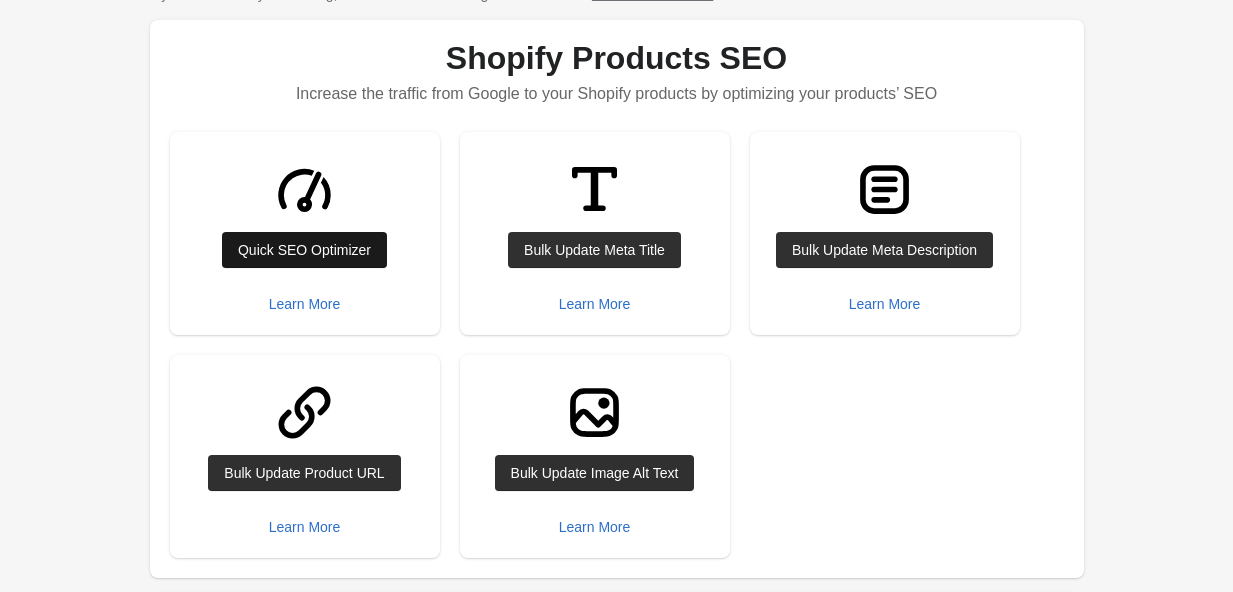 click on "Quick SEO Optimizer" at bounding box center (304, 250) 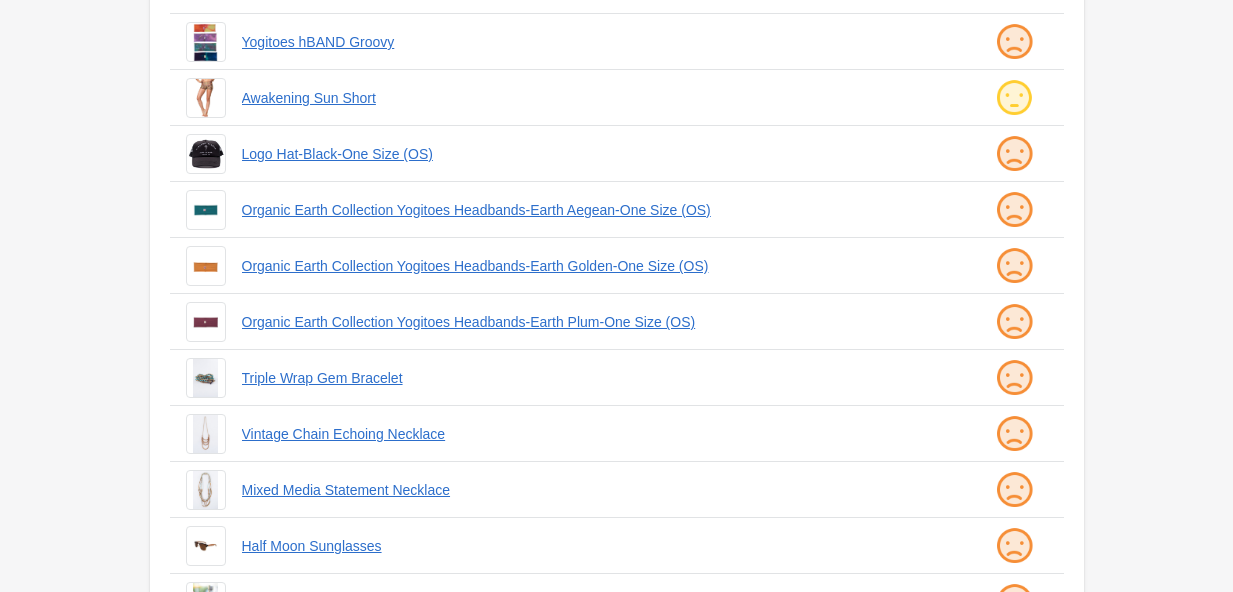 scroll, scrollTop: 0, scrollLeft: 0, axis: both 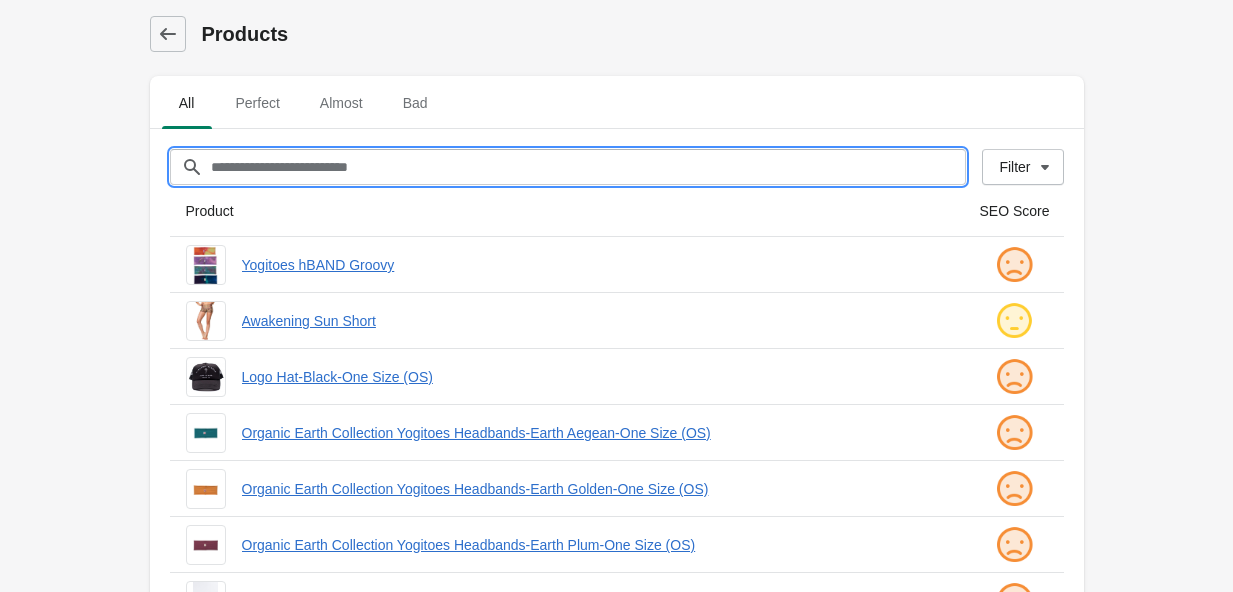 click on "Filter[title]" at bounding box center [588, 167] 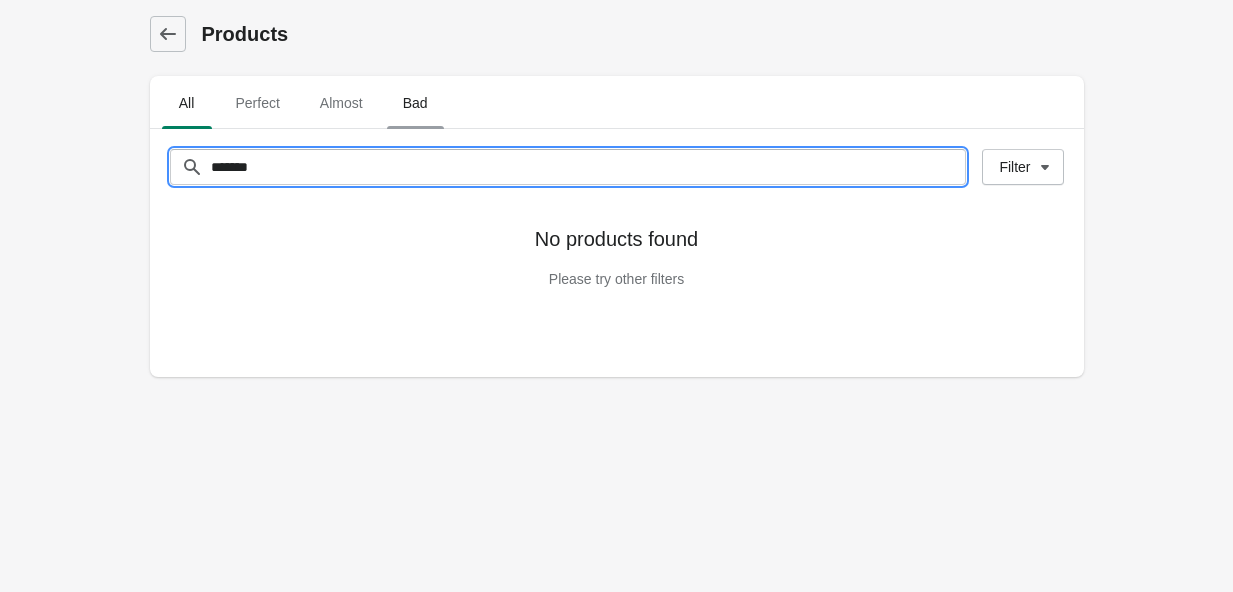 type on "*******" 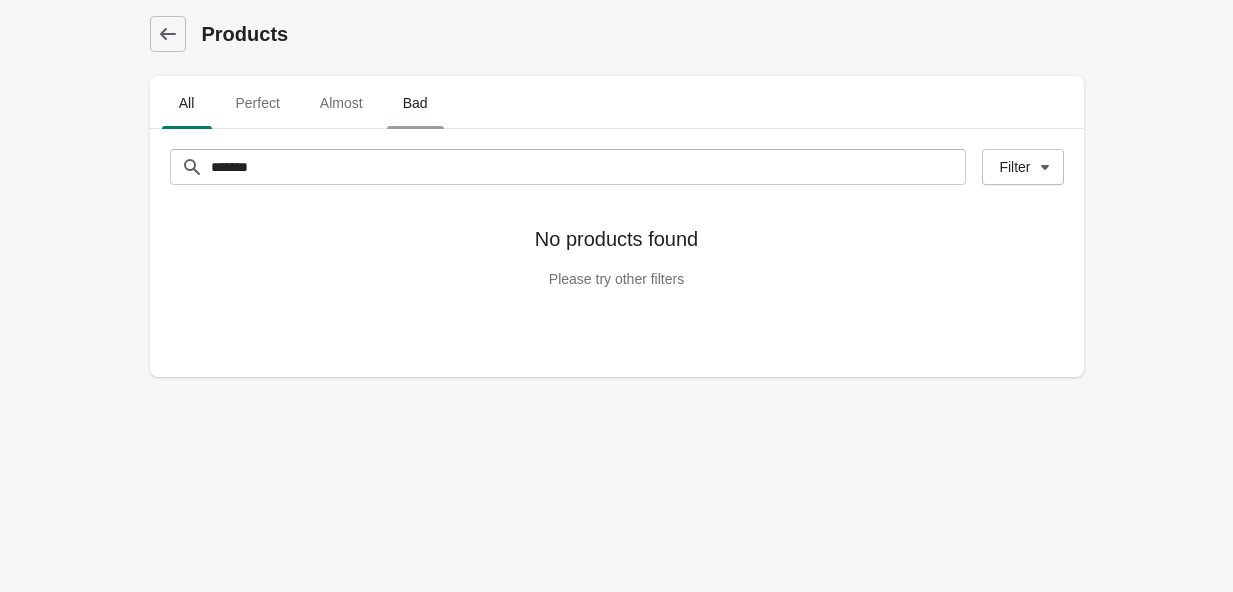 click on "Bad" at bounding box center (415, 103) 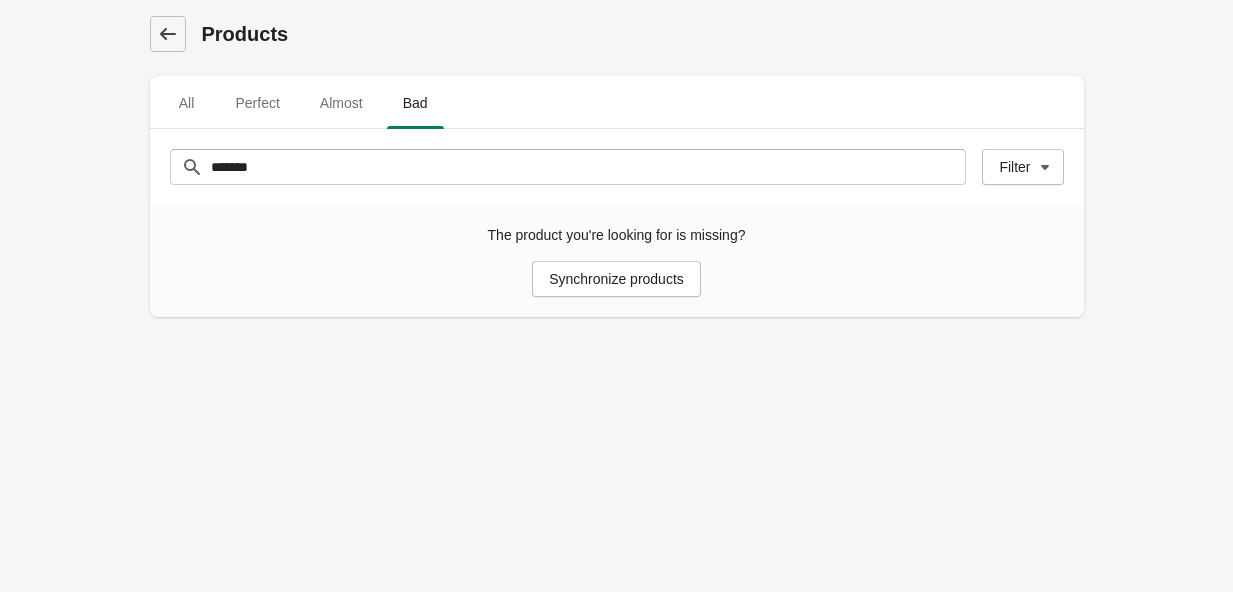 click 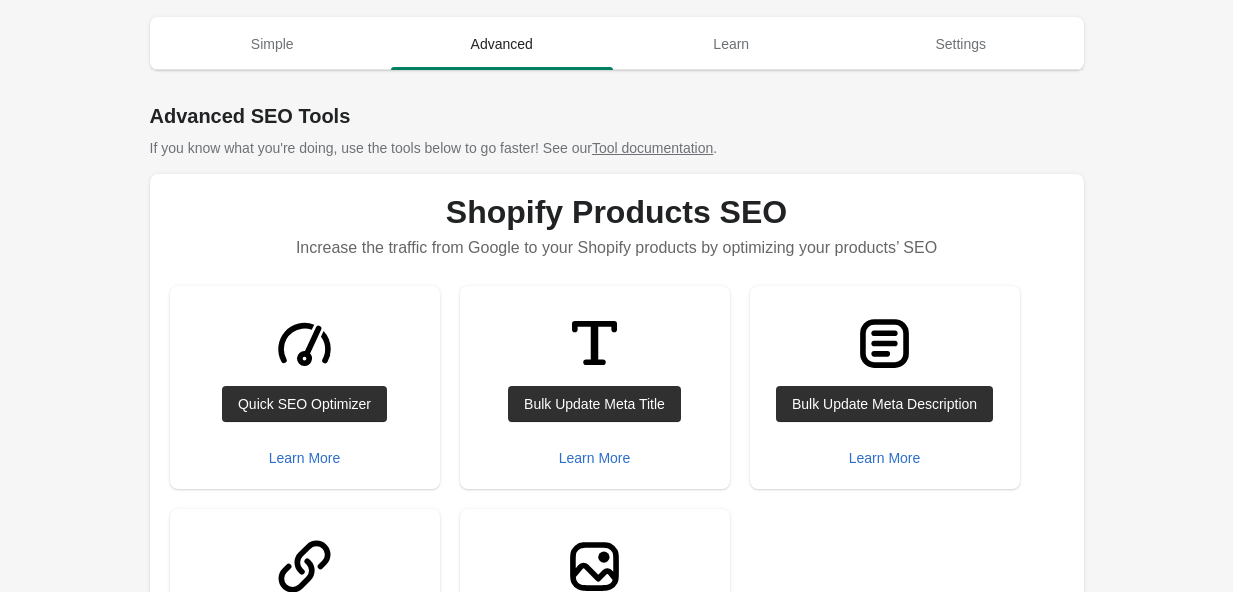 scroll, scrollTop: 0, scrollLeft: 0, axis: both 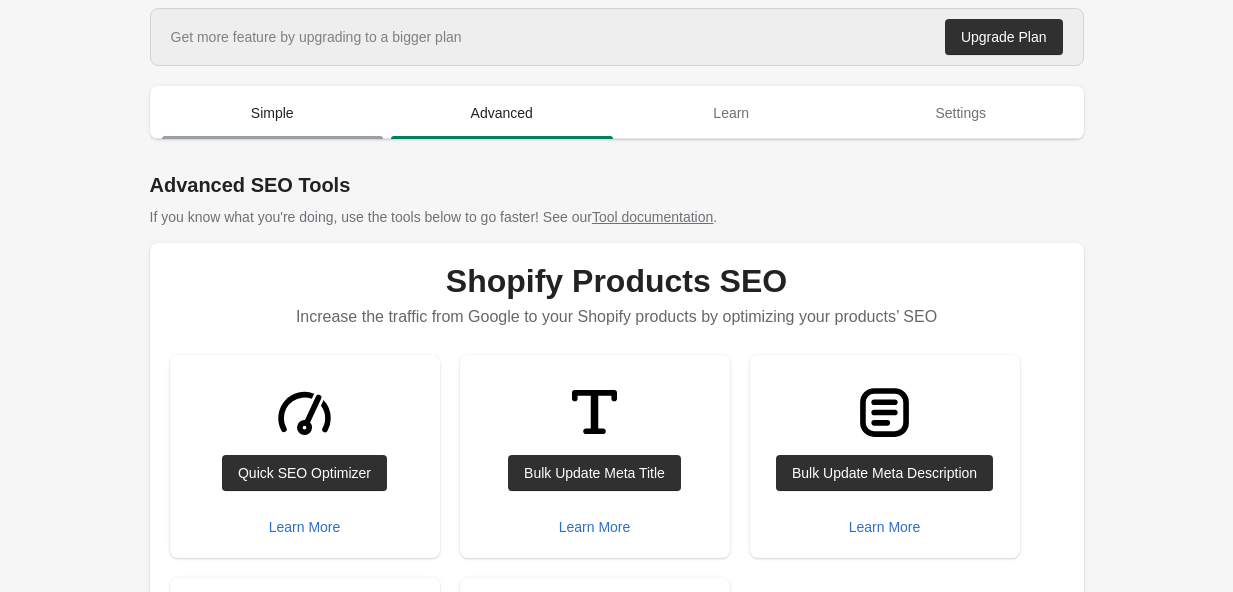 click on "Simple" at bounding box center [273, 113] 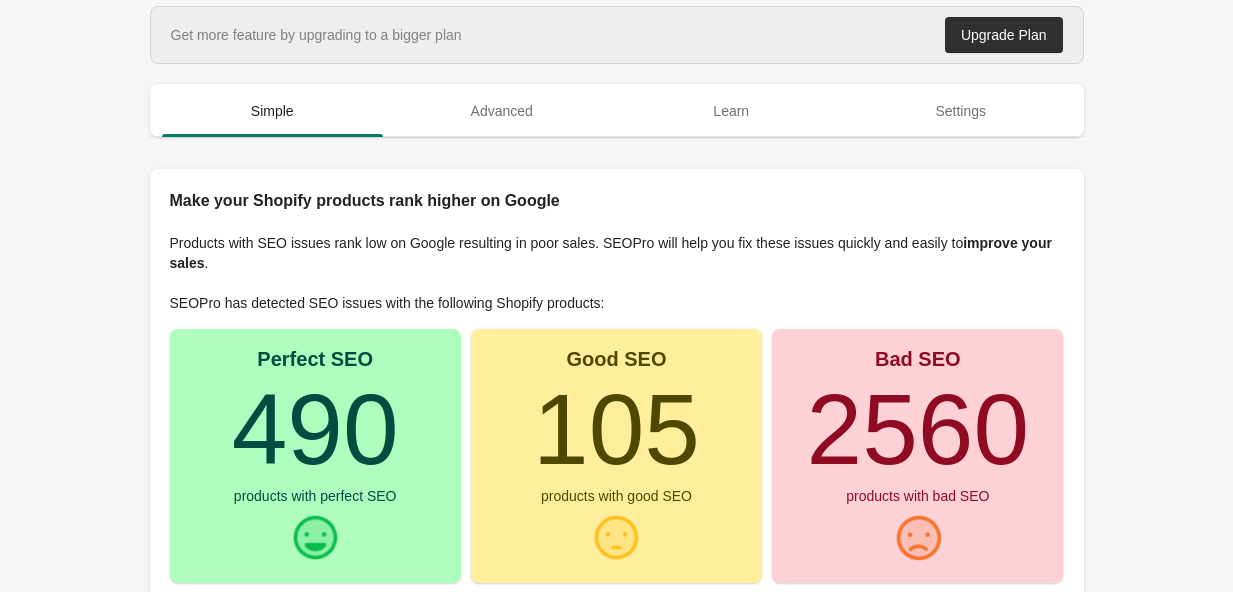 scroll, scrollTop: 0, scrollLeft: 0, axis: both 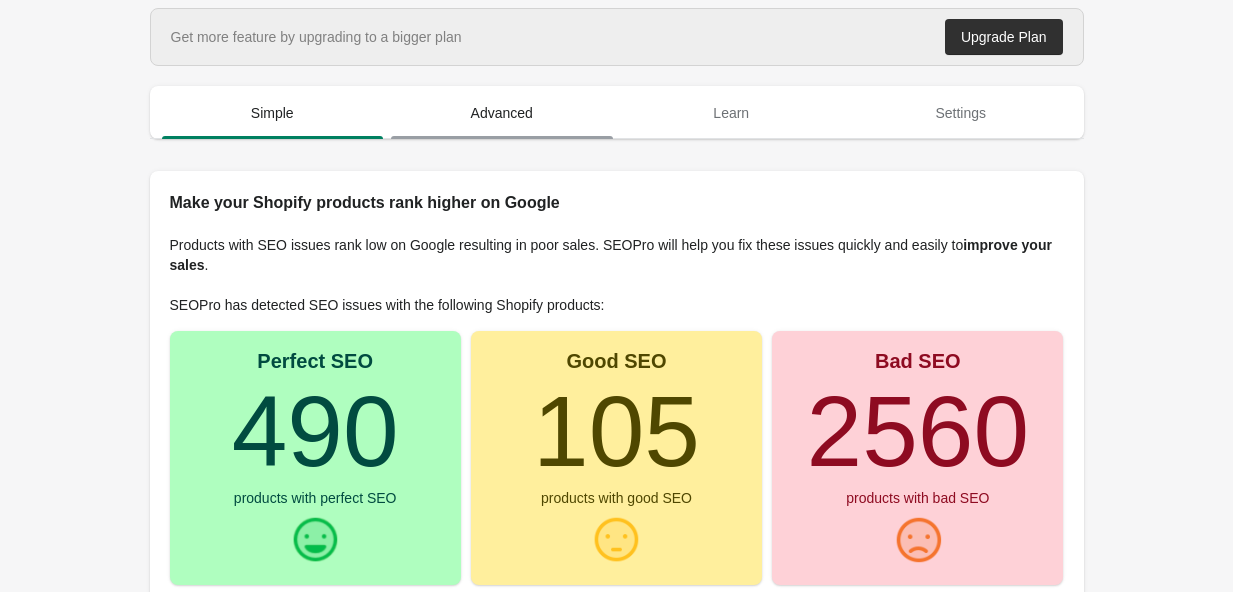 click on "Advanced" at bounding box center (502, 113) 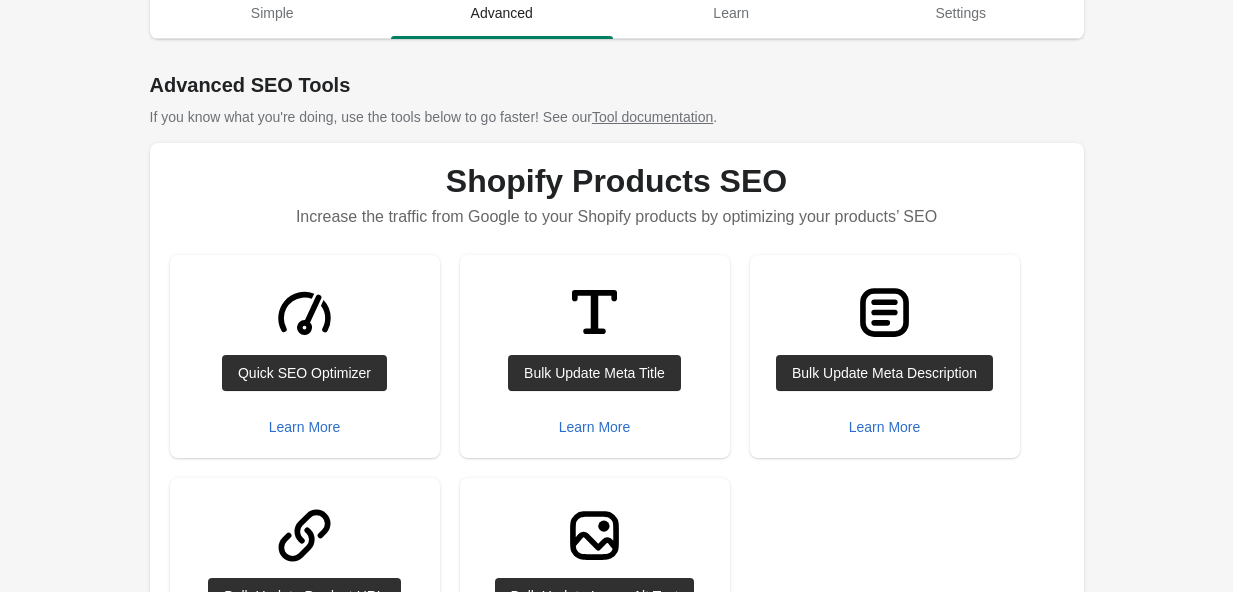 scroll, scrollTop: 133, scrollLeft: 0, axis: vertical 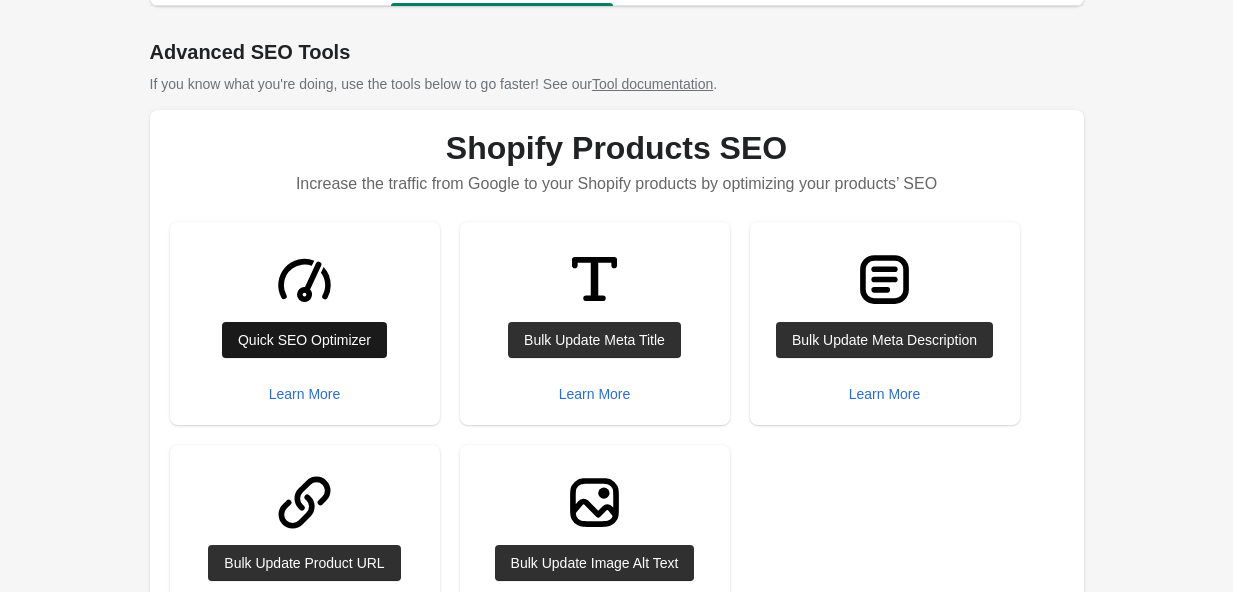 click on "Quick SEO Optimizer" at bounding box center (304, 340) 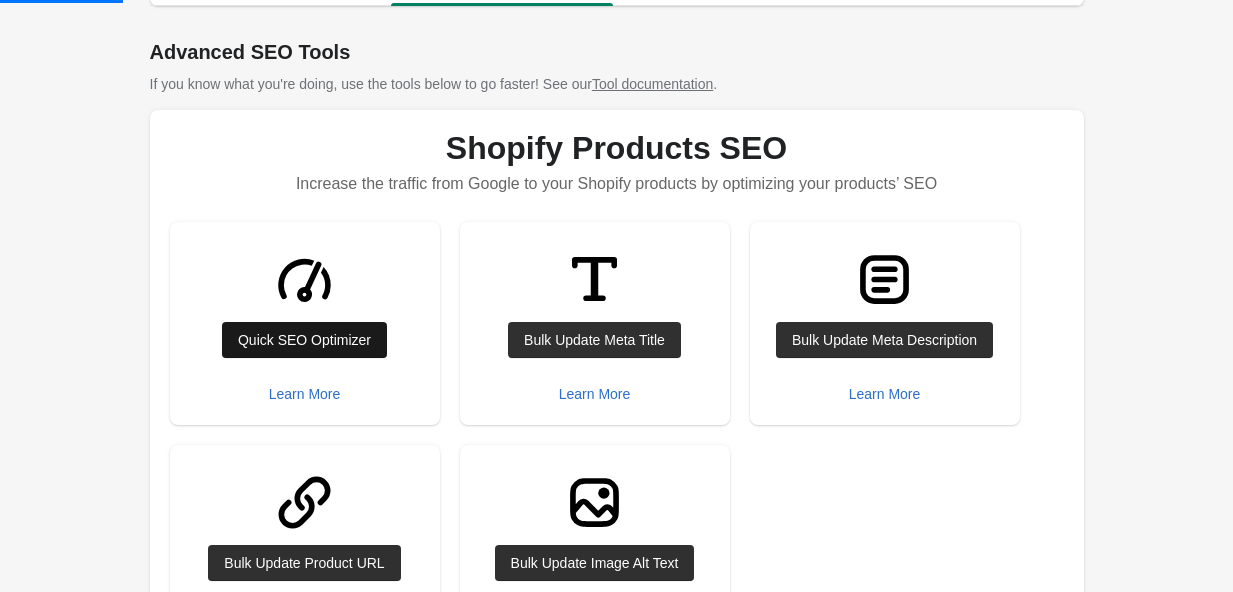 scroll, scrollTop: 0, scrollLeft: 0, axis: both 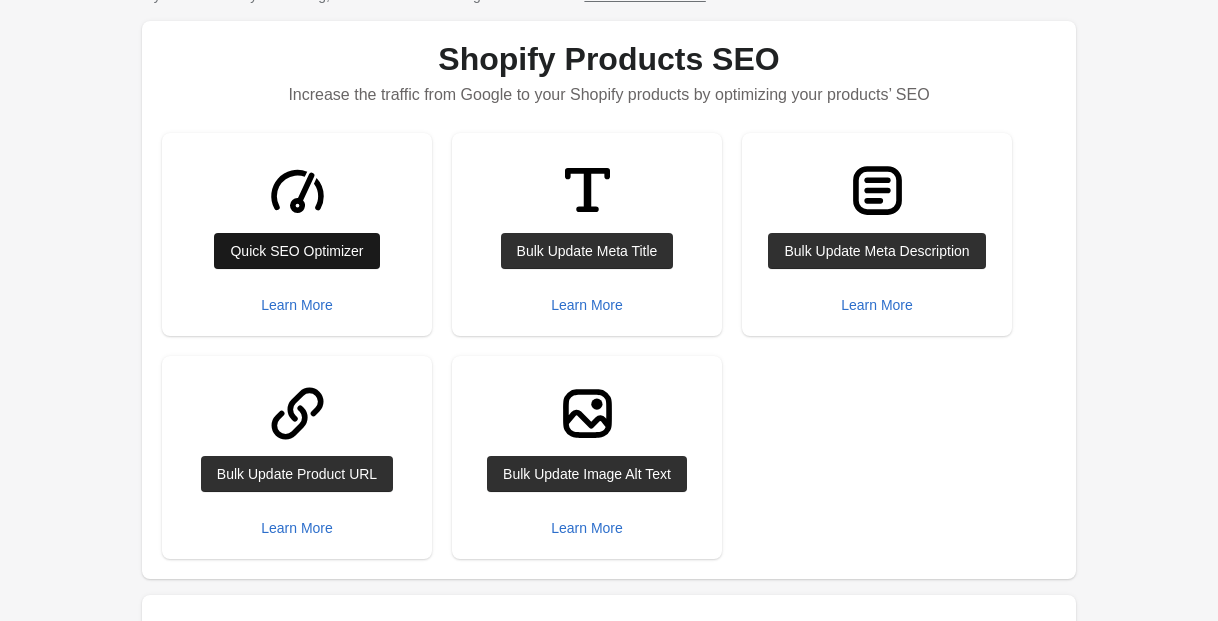 click on "Quick SEO Optimizer" at bounding box center [296, 251] 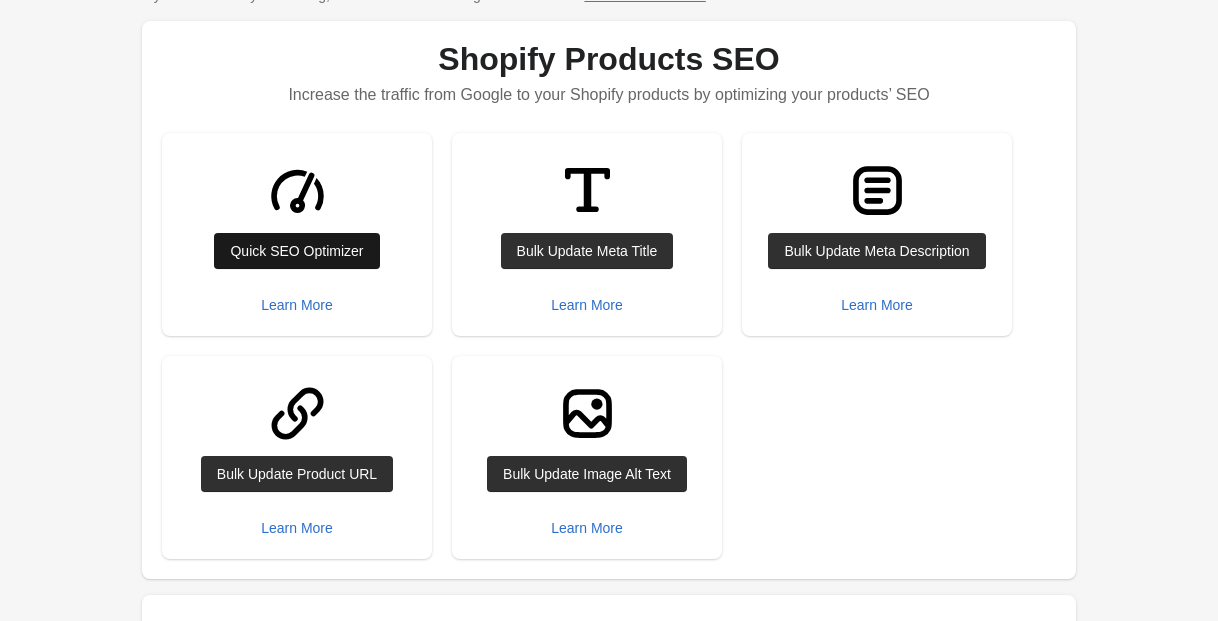 scroll, scrollTop: 0, scrollLeft: 0, axis: both 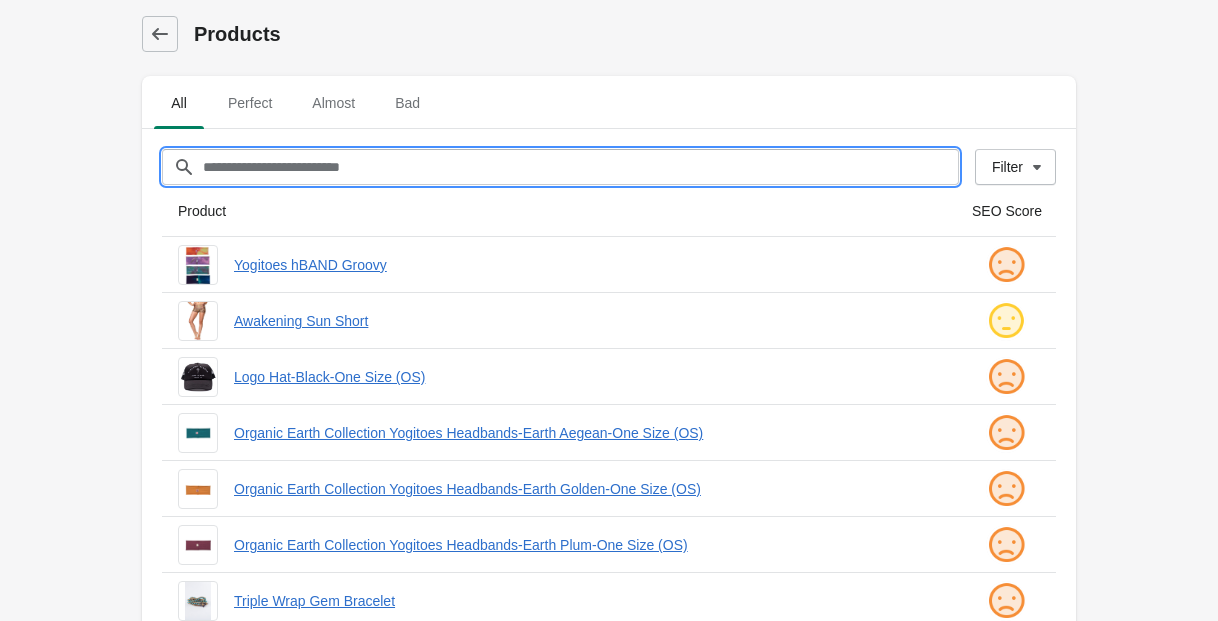 click on "Filter[title]" at bounding box center [580, 167] 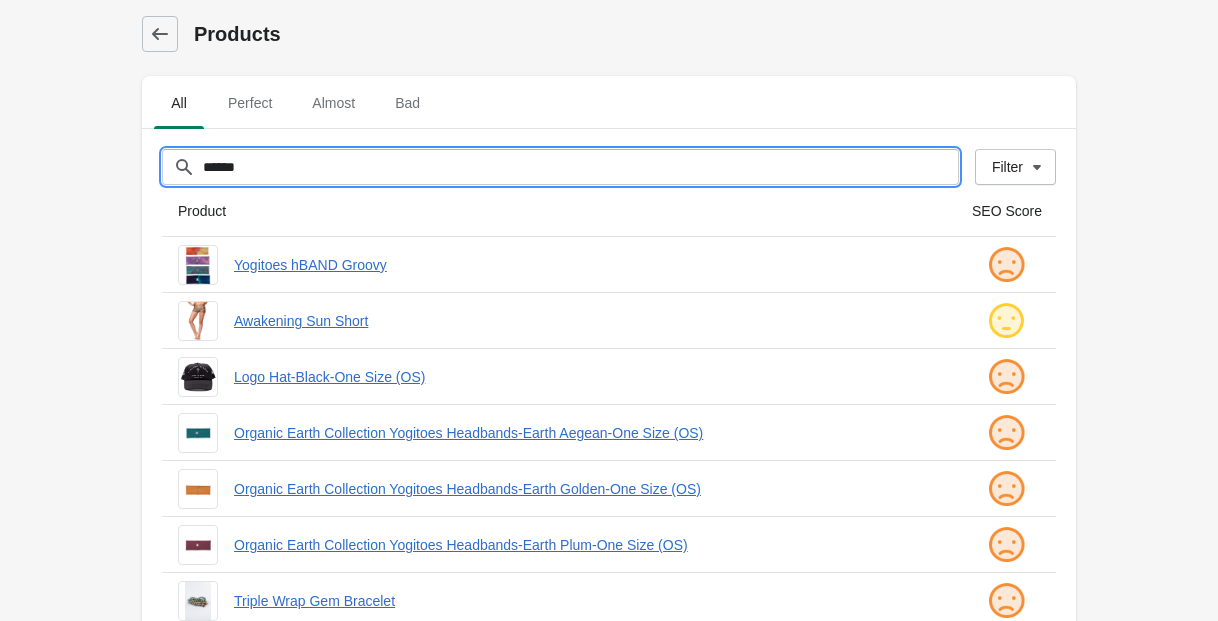type on "******" 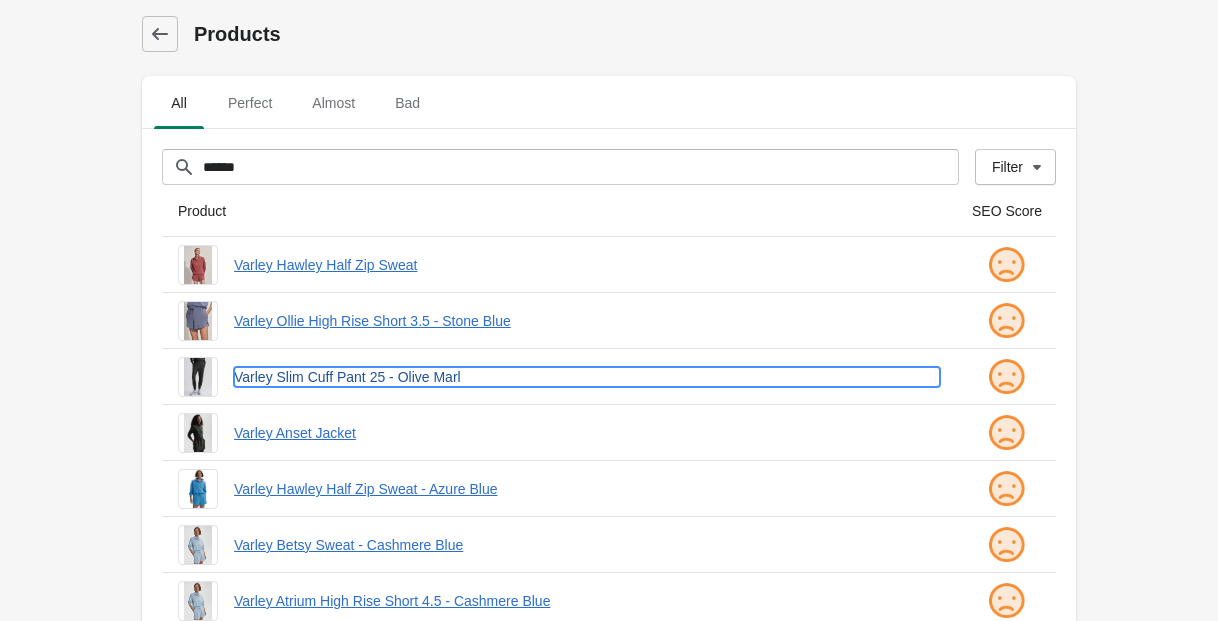 click on "Varley Slim Cuff Pant 25 - Olive Marl" at bounding box center [587, 377] 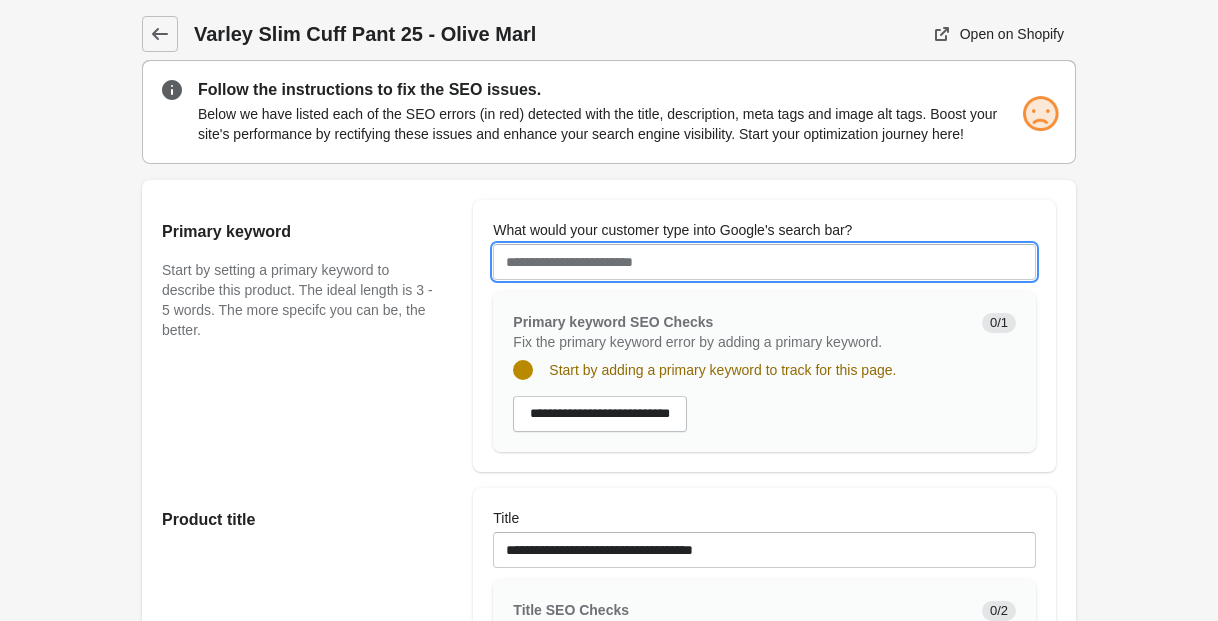 click on "What would your customer type into Google's search bar?" at bounding box center [764, 262] 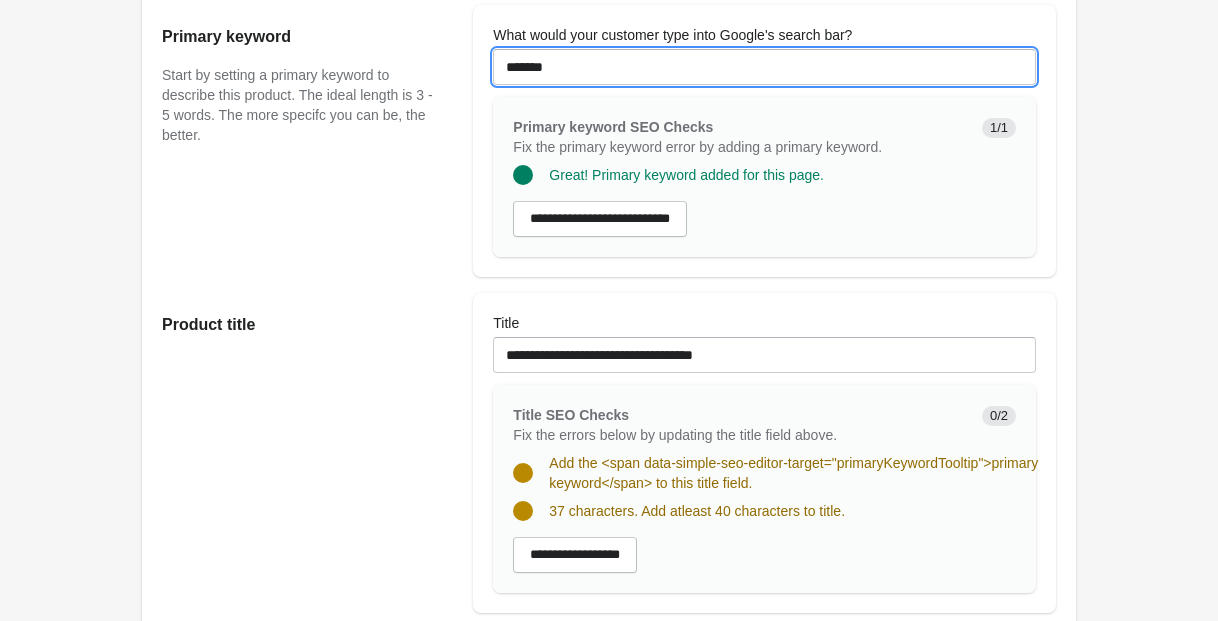 scroll, scrollTop: 203, scrollLeft: 0, axis: vertical 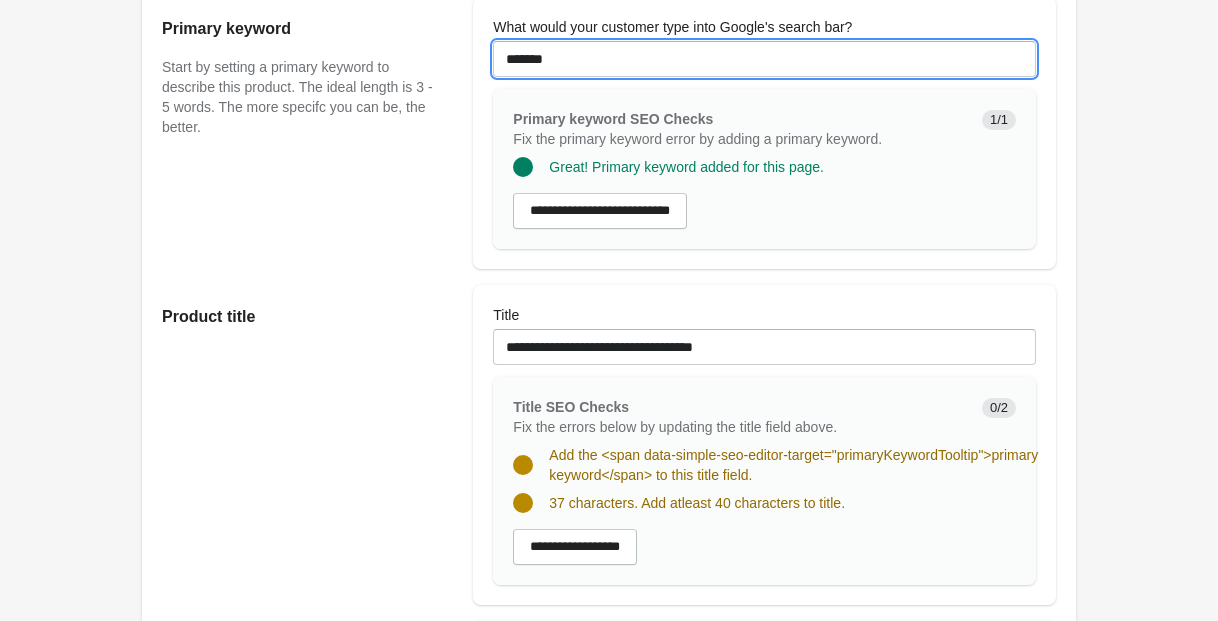 type on "*******" 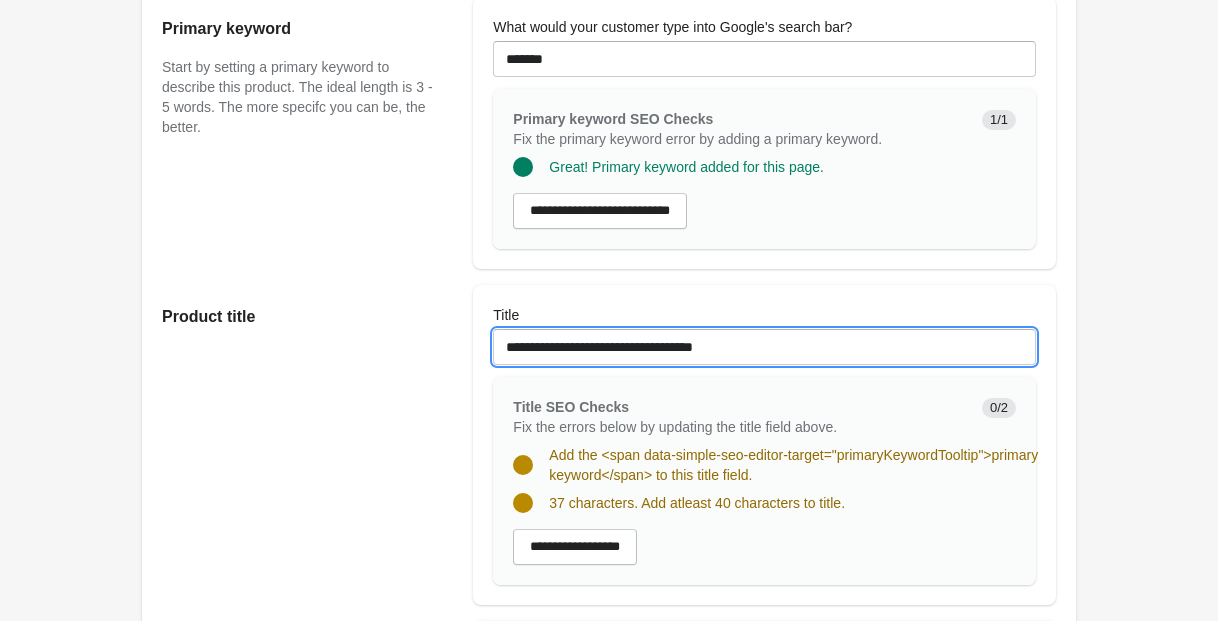 drag, startPoint x: 551, startPoint y: 364, endPoint x: 384, endPoint y: 371, distance: 167.14664 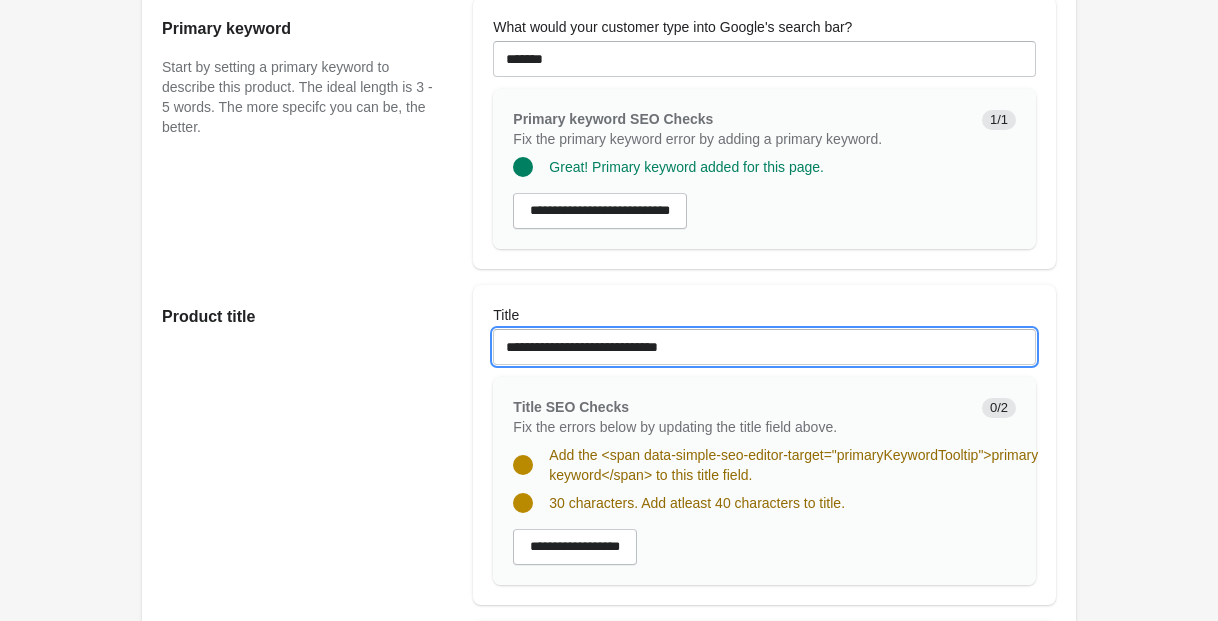 click on "**********" at bounding box center (764, 347) 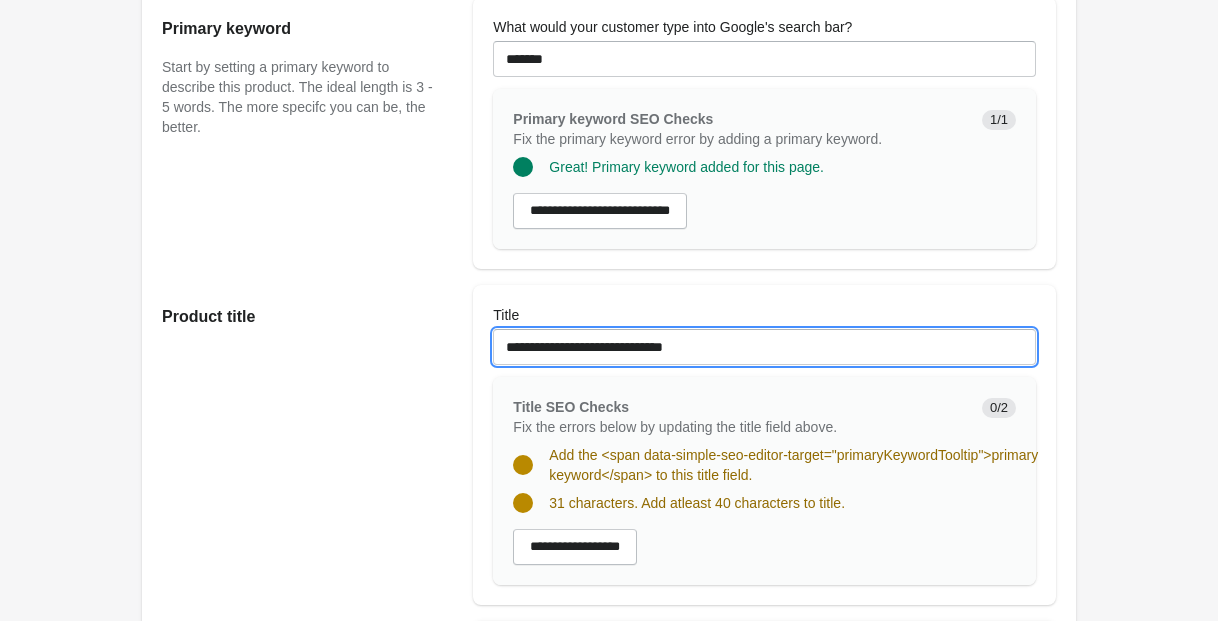 click on "**********" at bounding box center [764, 347] 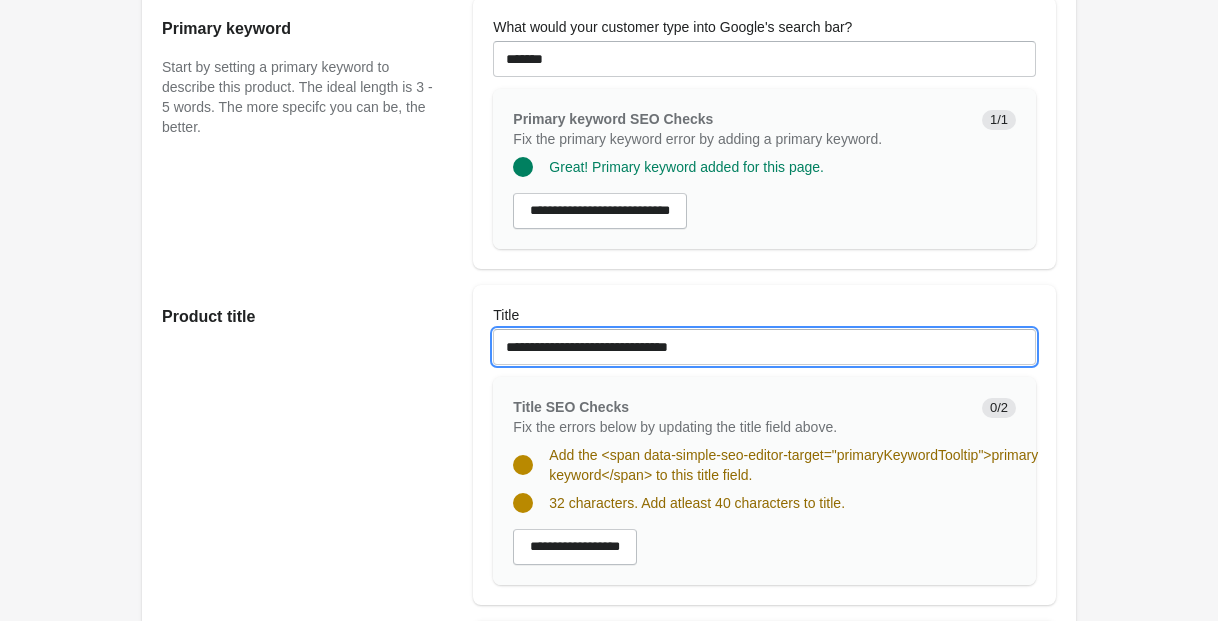 type on "**********" 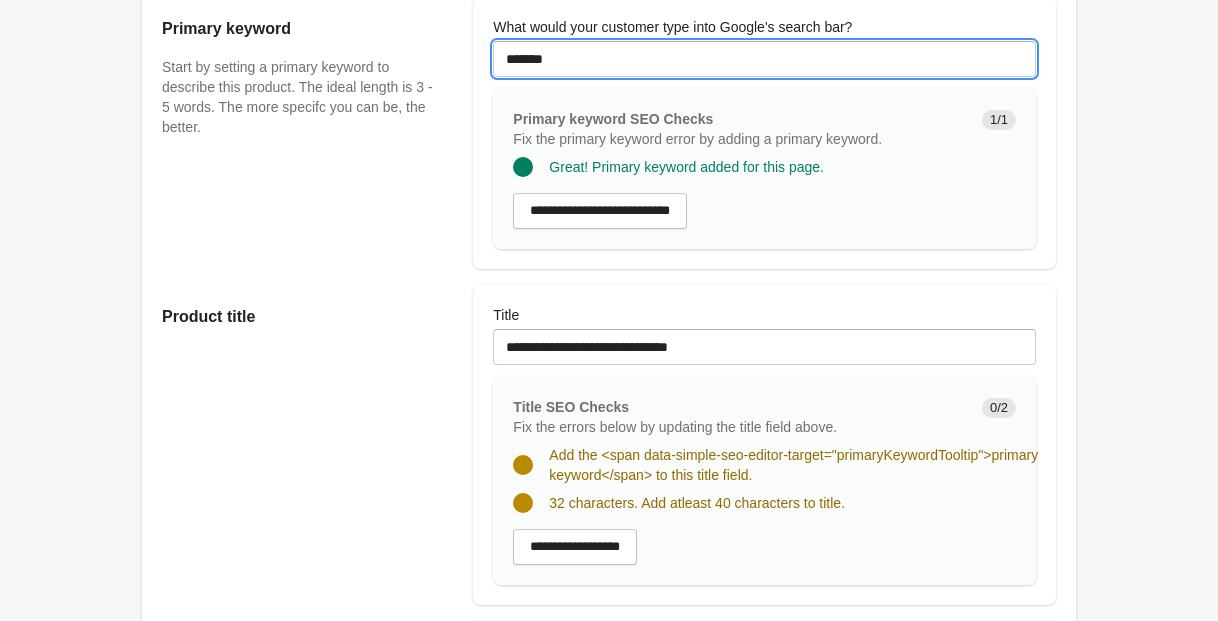 drag, startPoint x: 580, startPoint y: 79, endPoint x: 483, endPoint y: 76, distance: 97.04638 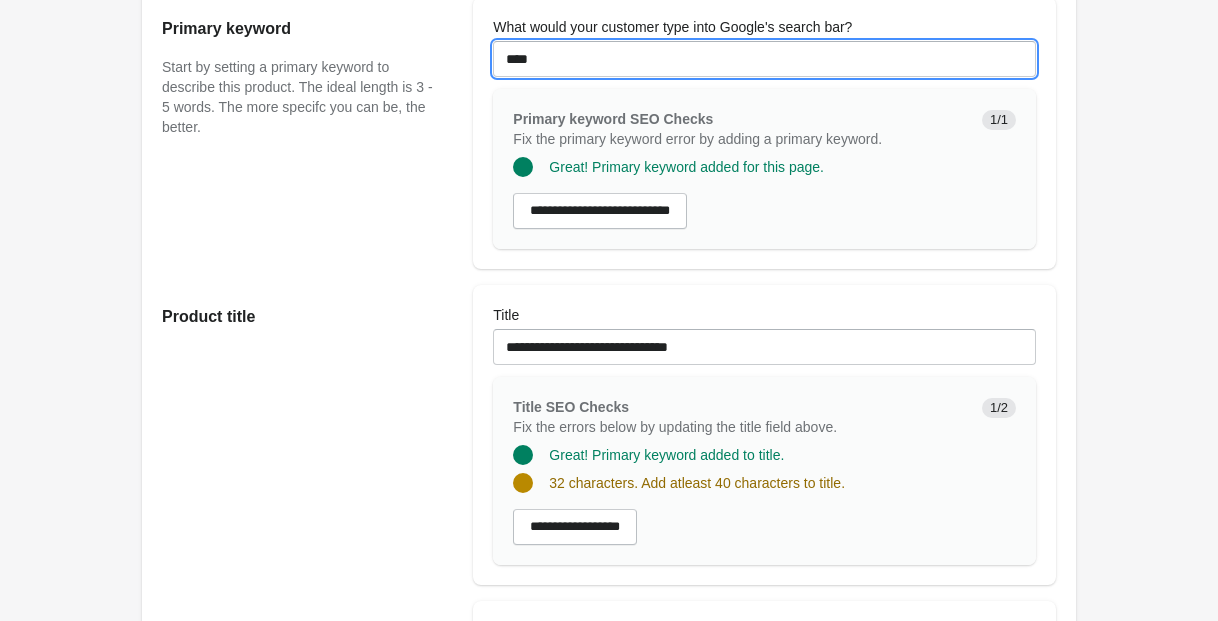 scroll, scrollTop: 168, scrollLeft: 0, axis: vertical 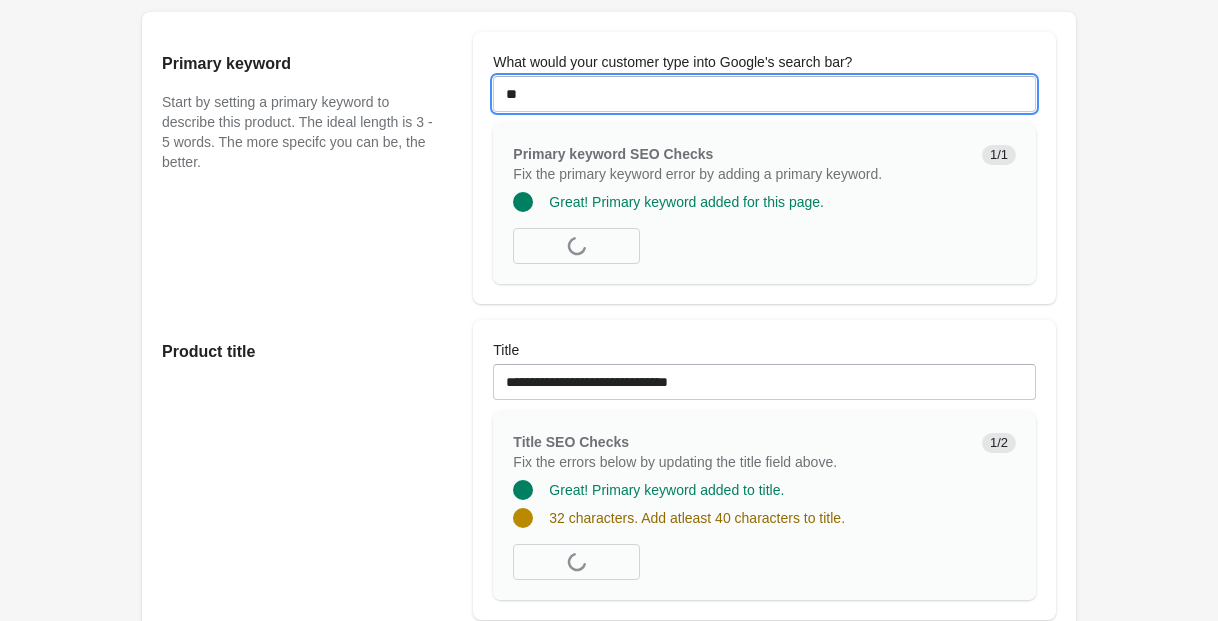 type on "*" 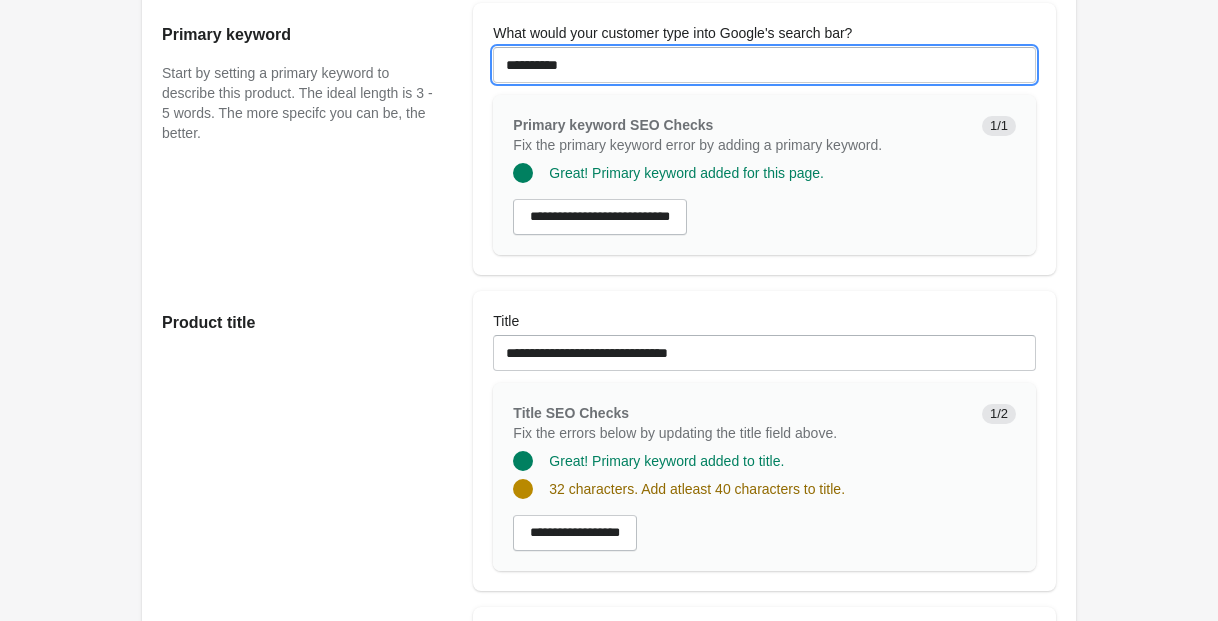 scroll, scrollTop: 194, scrollLeft: 0, axis: vertical 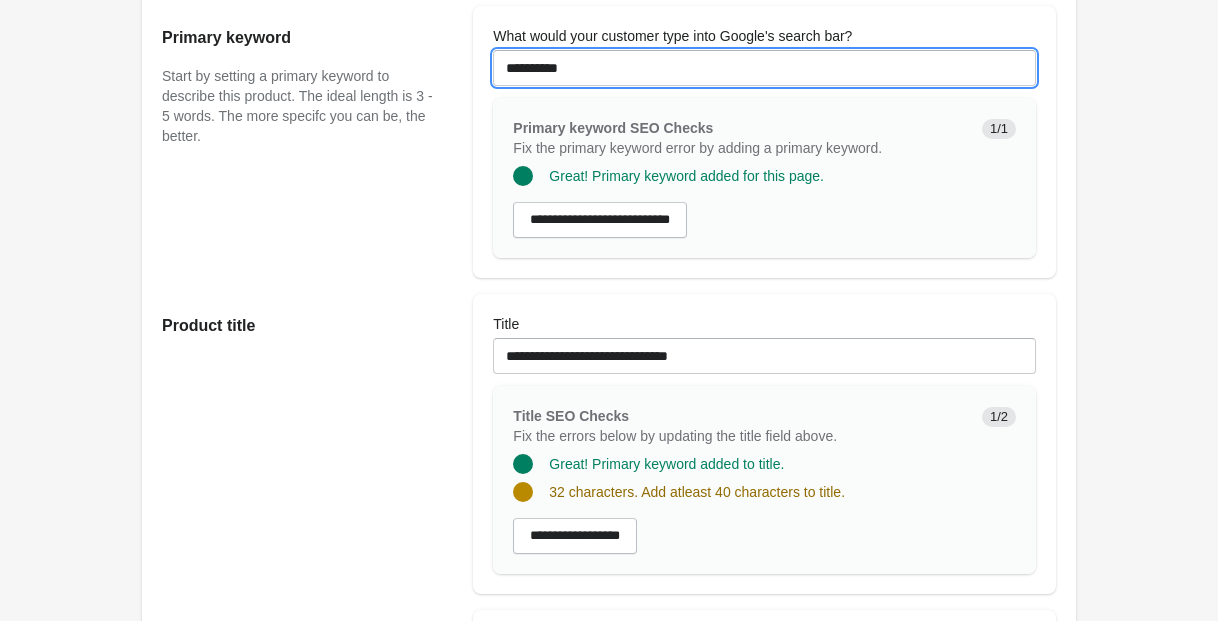 drag, startPoint x: 598, startPoint y: 92, endPoint x: 424, endPoint y: 74, distance: 174.92856 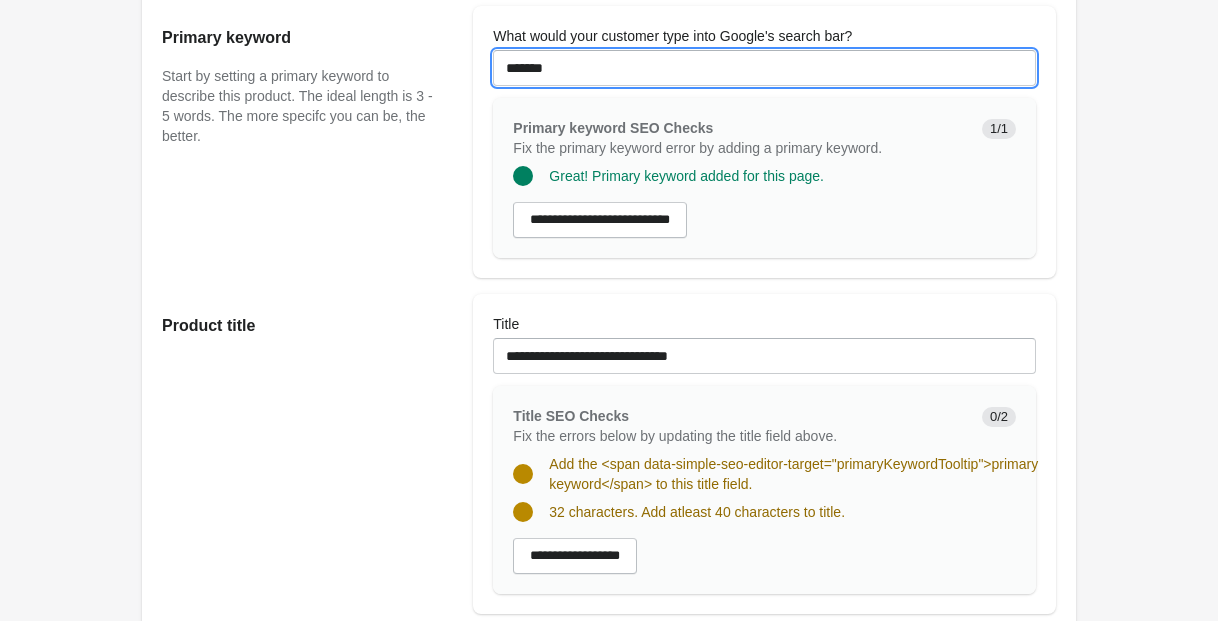 type on "*******" 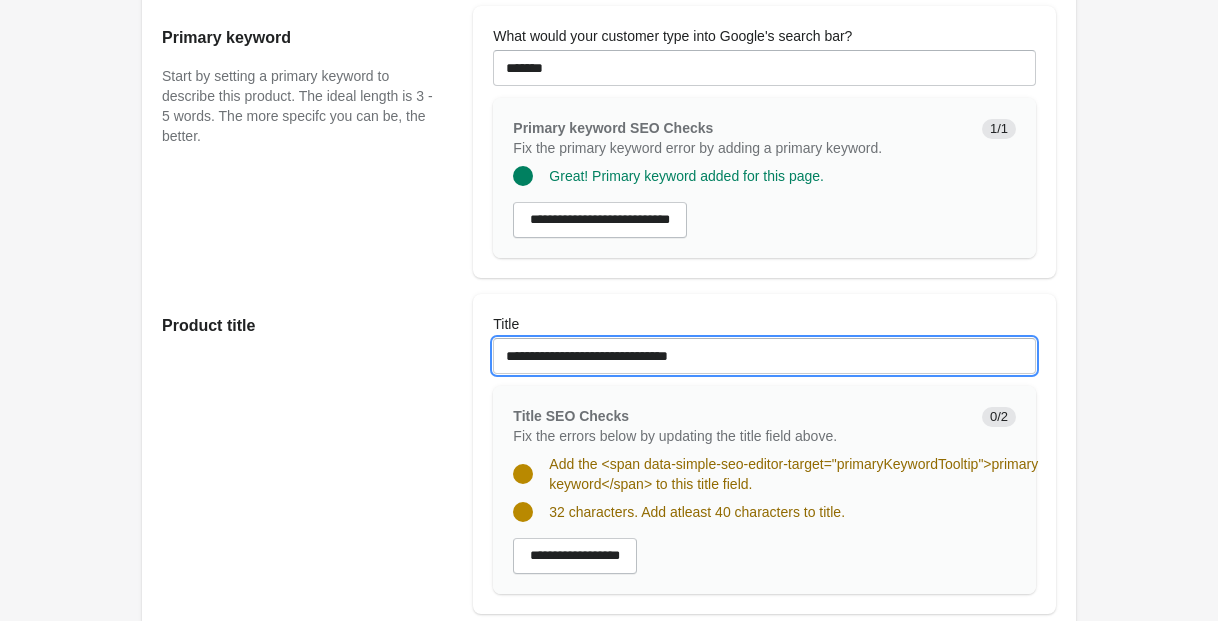 click on "**********" at bounding box center [764, 356] 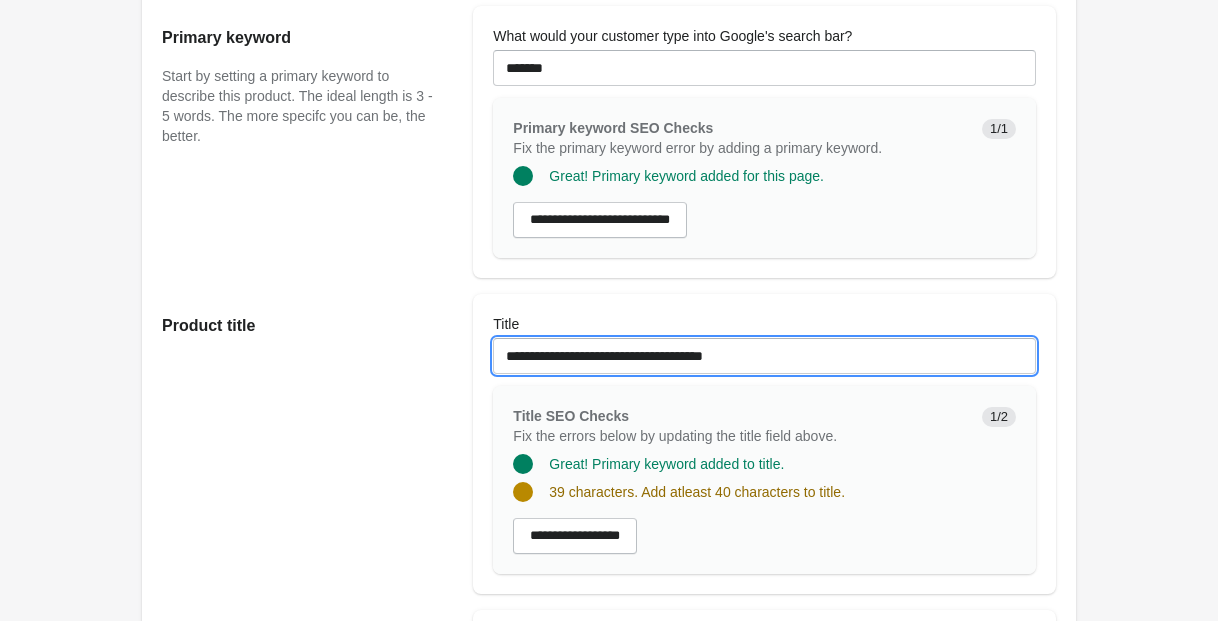 click on "**********" at bounding box center [764, 356] 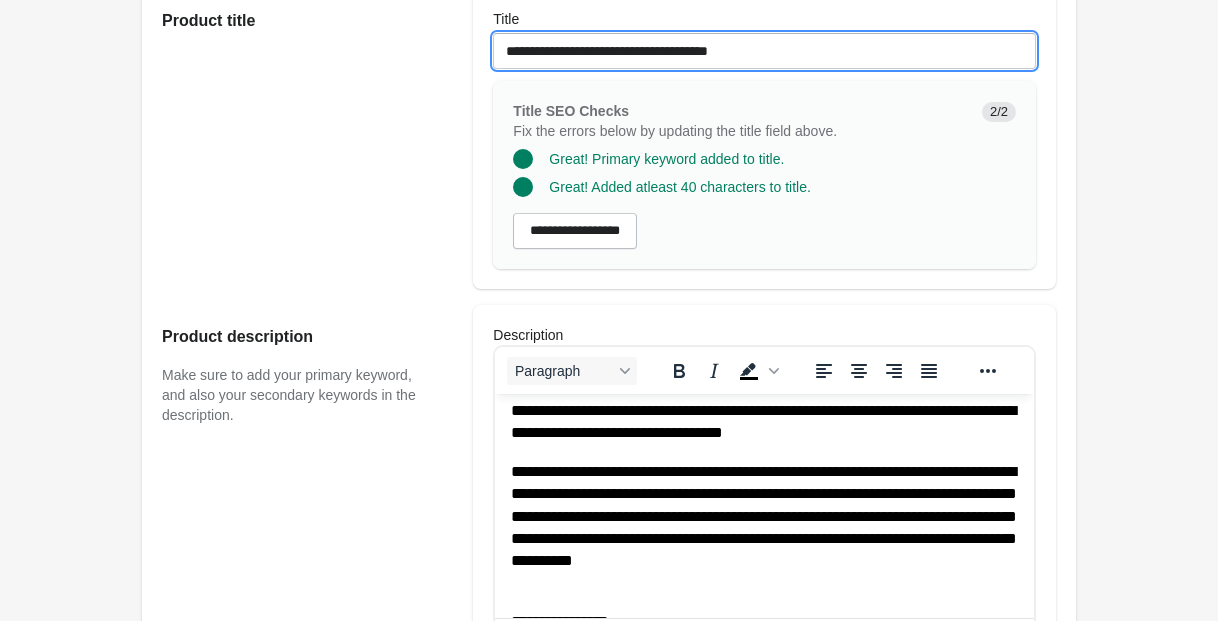 scroll, scrollTop: 0, scrollLeft: 0, axis: both 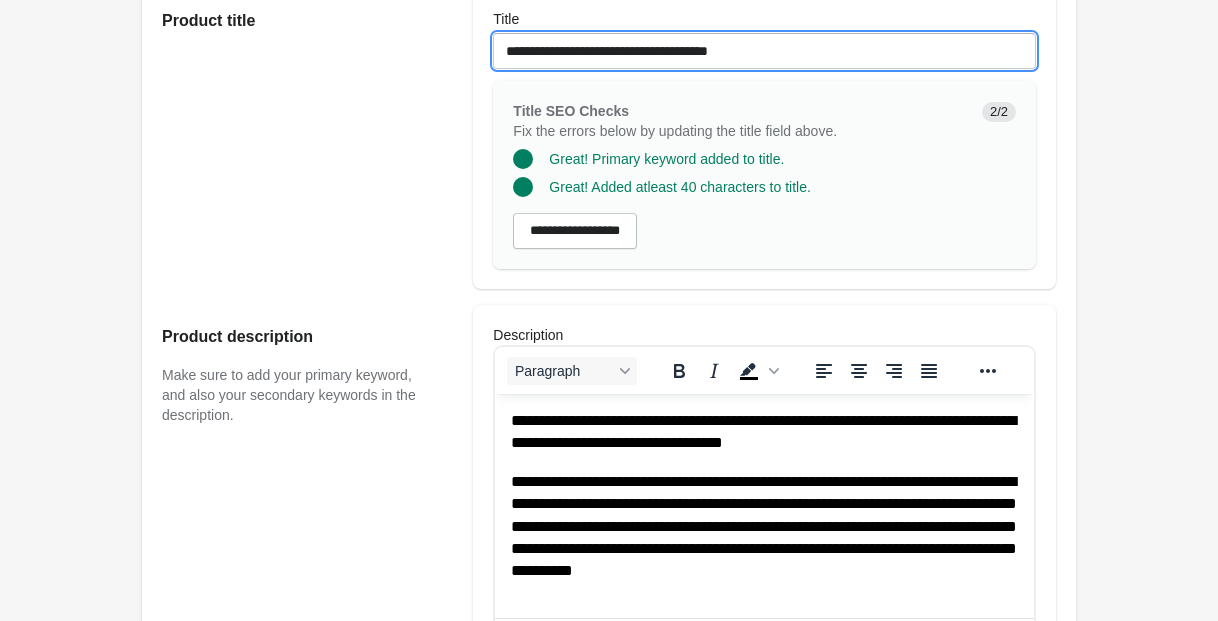 type on "**********" 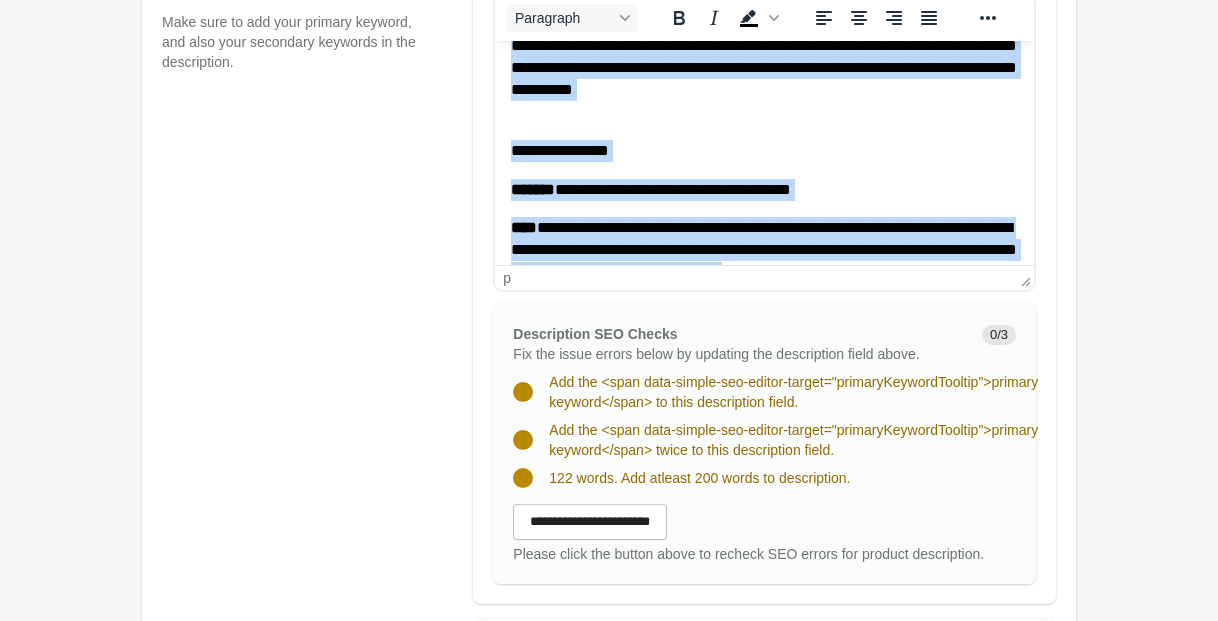 scroll, scrollTop: 155, scrollLeft: 0, axis: vertical 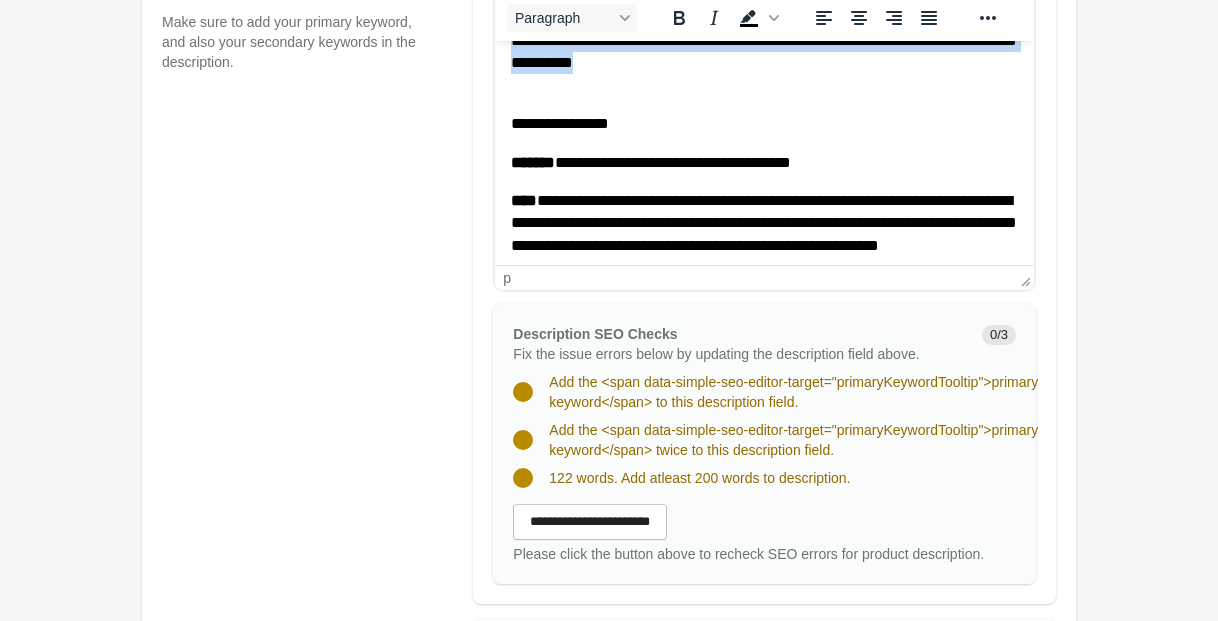 drag, startPoint x: 510, startPoint y: 70, endPoint x: 918, endPoint y: 87, distance: 408.354 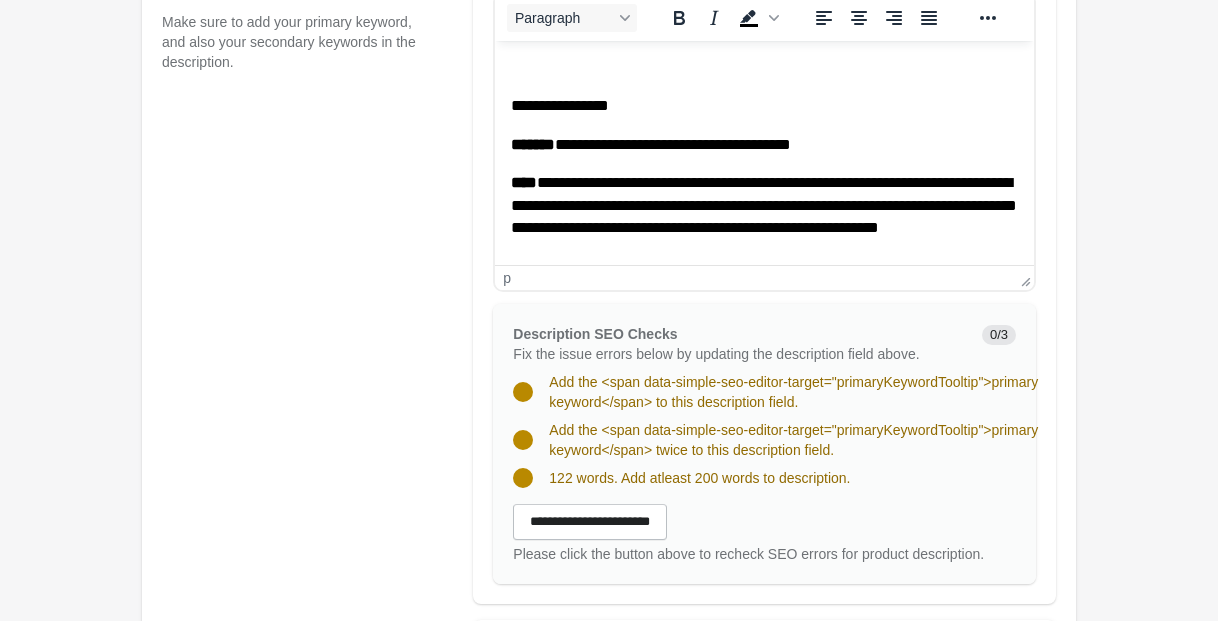 click at bounding box center (764, 68) 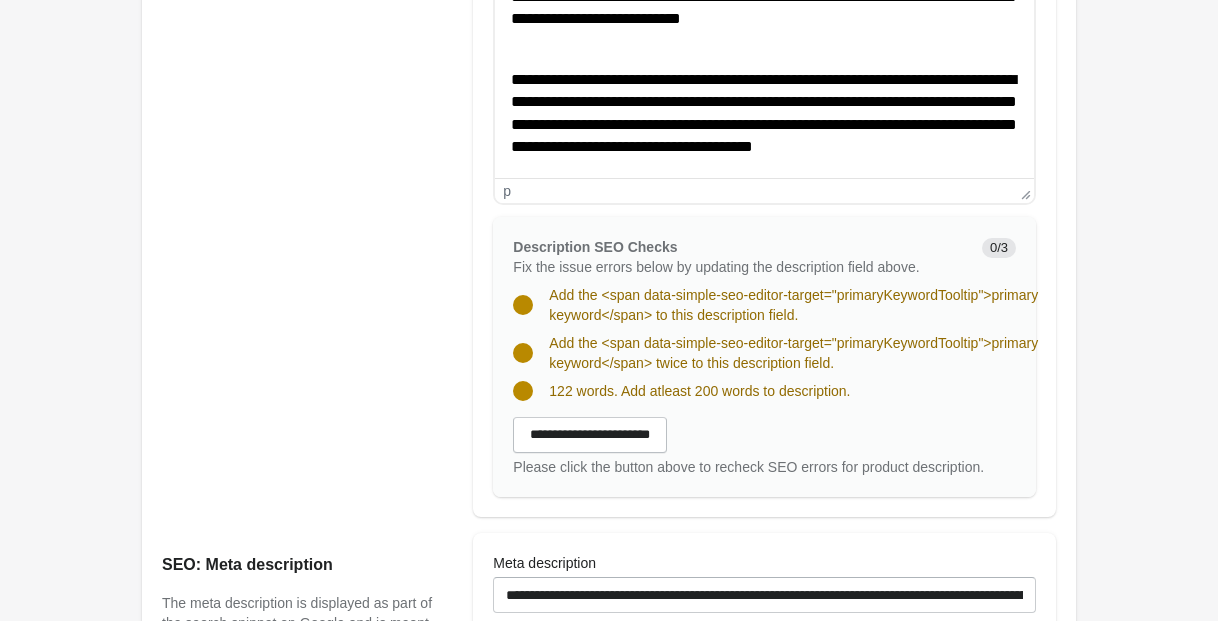 scroll, scrollTop: 1022, scrollLeft: 0, axis: vertical 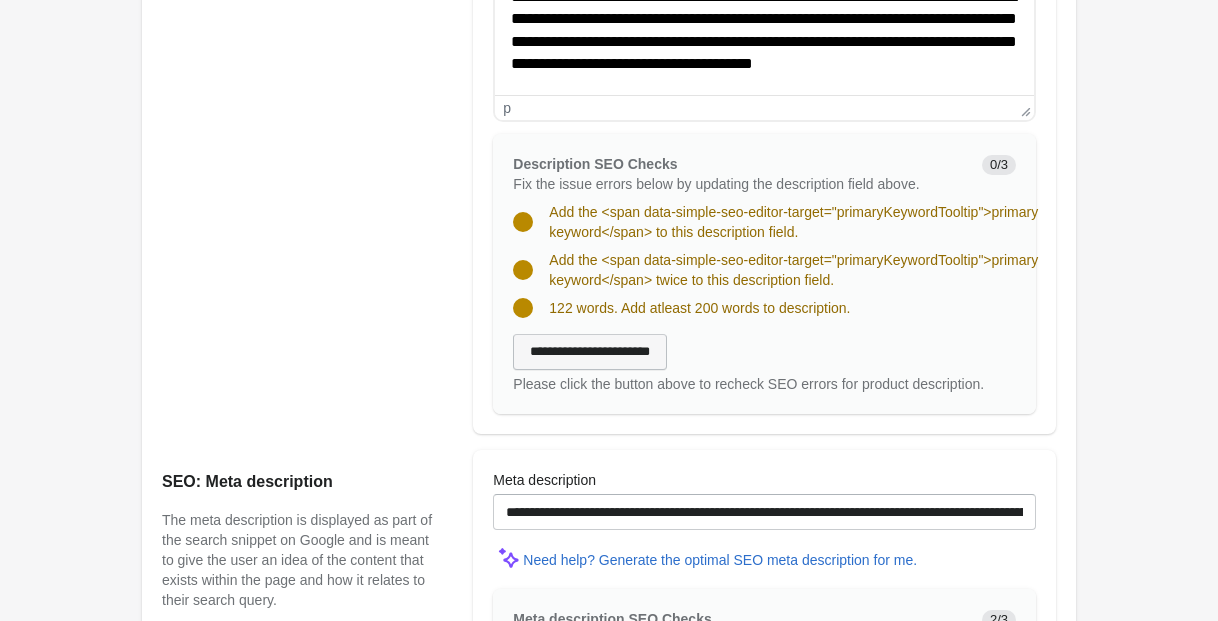 click on "**********" at bounding box center (590, 352) 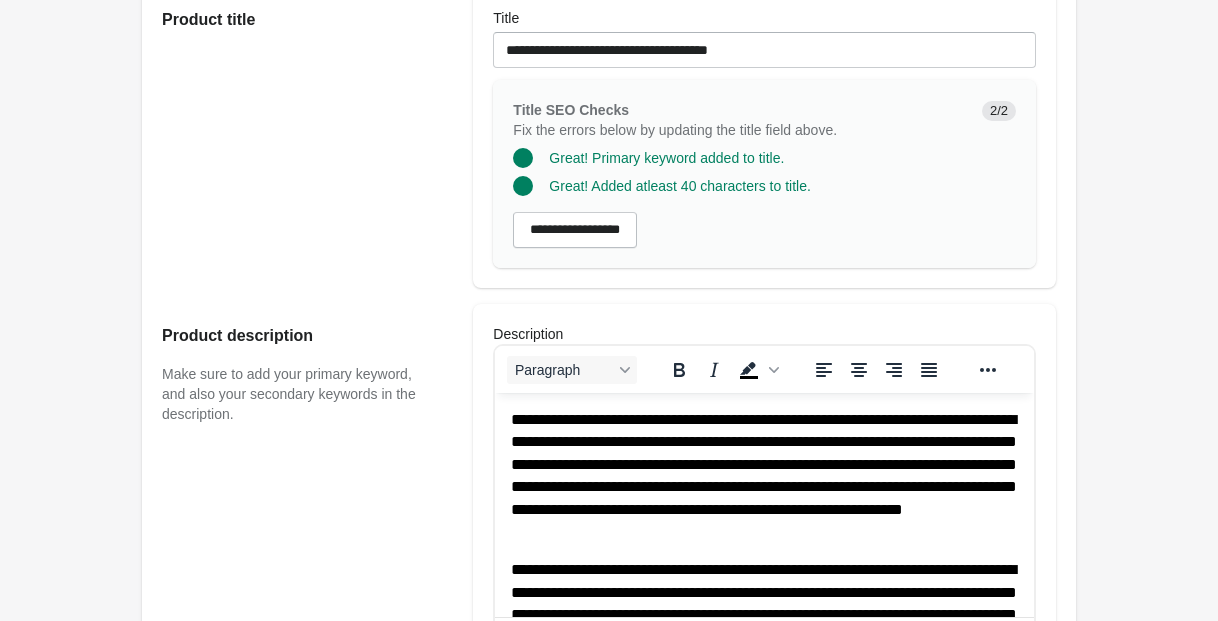 scroll, scrollTop: 1, scrollLeft: 0, axis: vertical 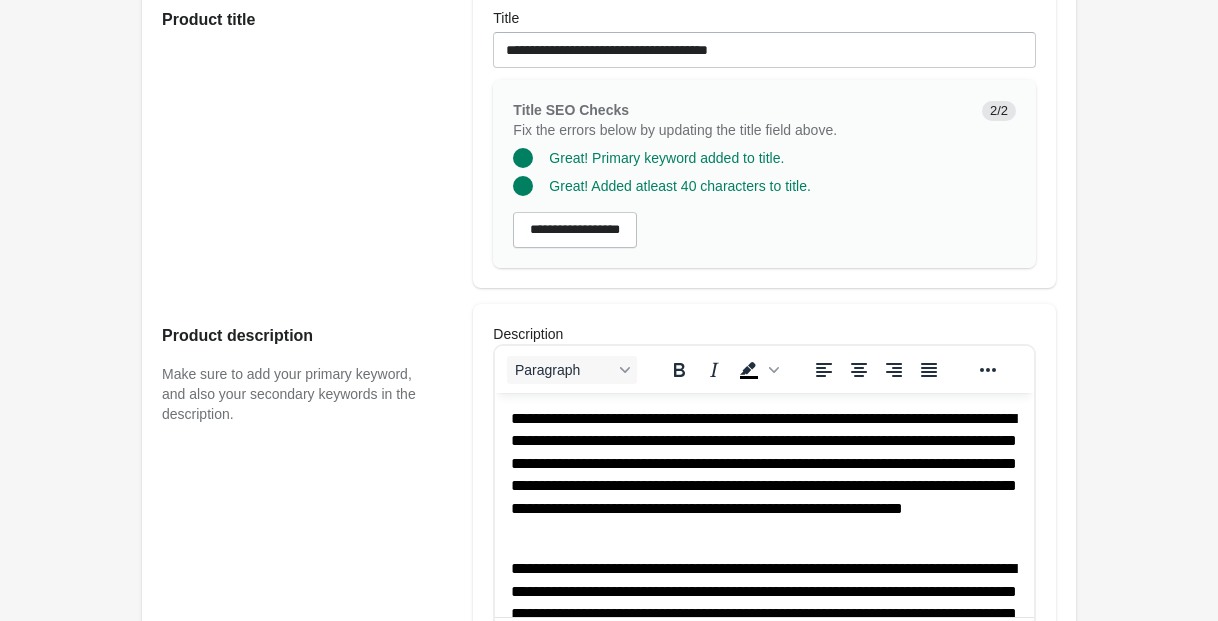 click on "**********" at bounding box center [764, 475] 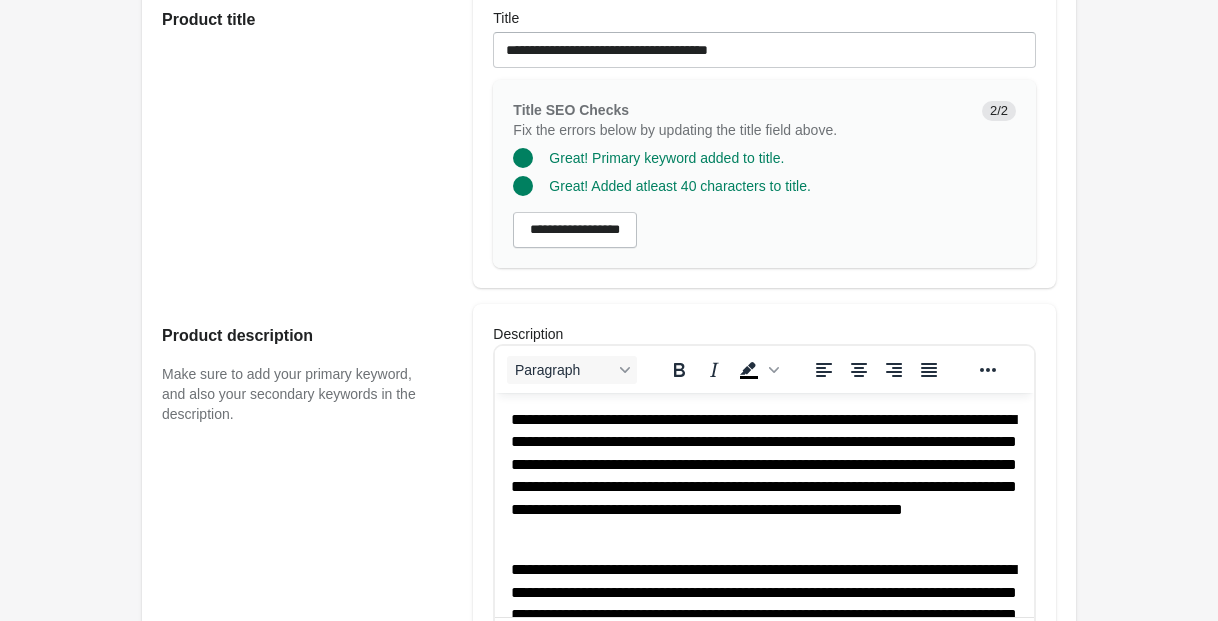type 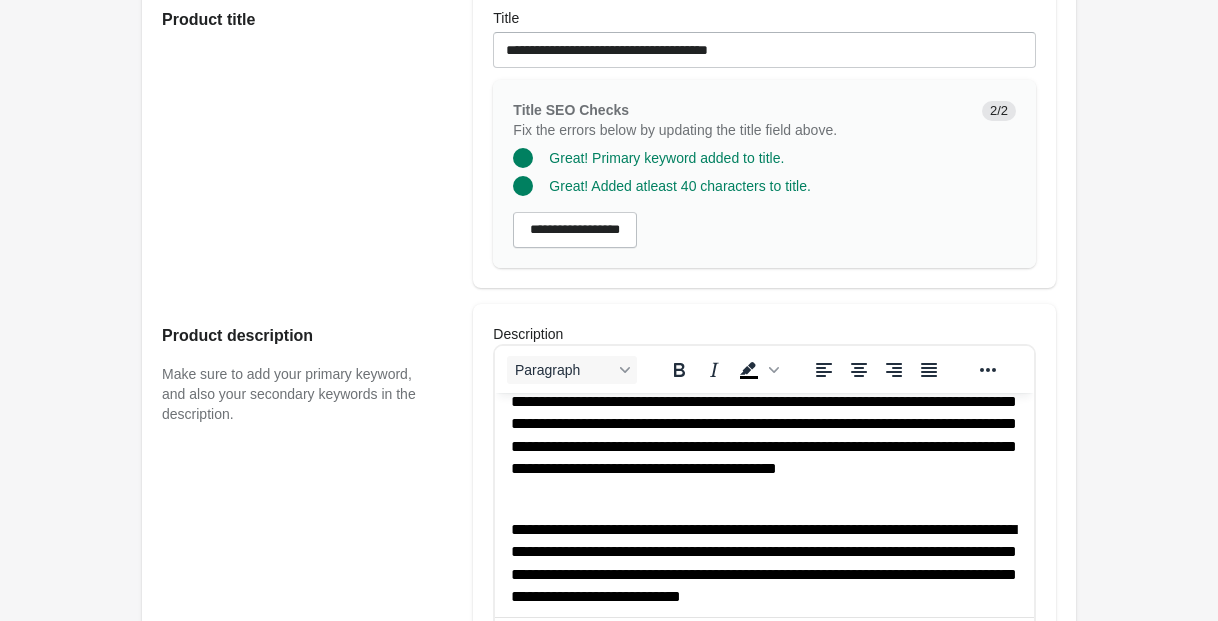 scroll, scrollTop: 211, scrollLeft: 0, axis: vertical 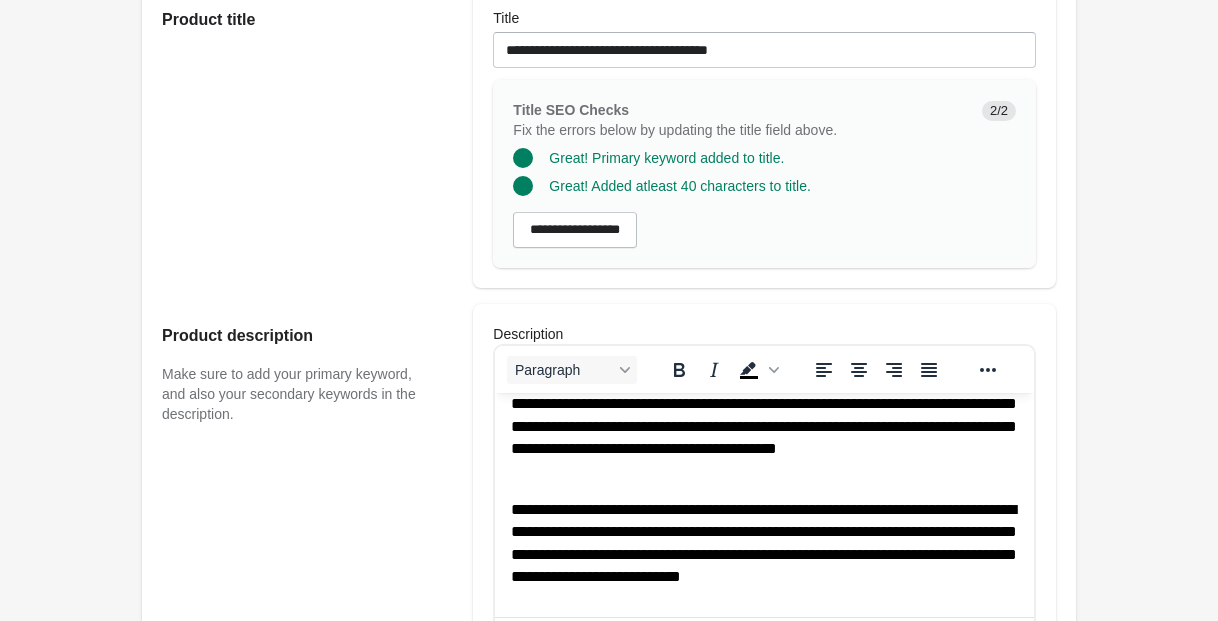 drag, startPoint x: 697, startPoint y: 428, endPoint x: 695, endPoint y: 484, distance: 56.0357 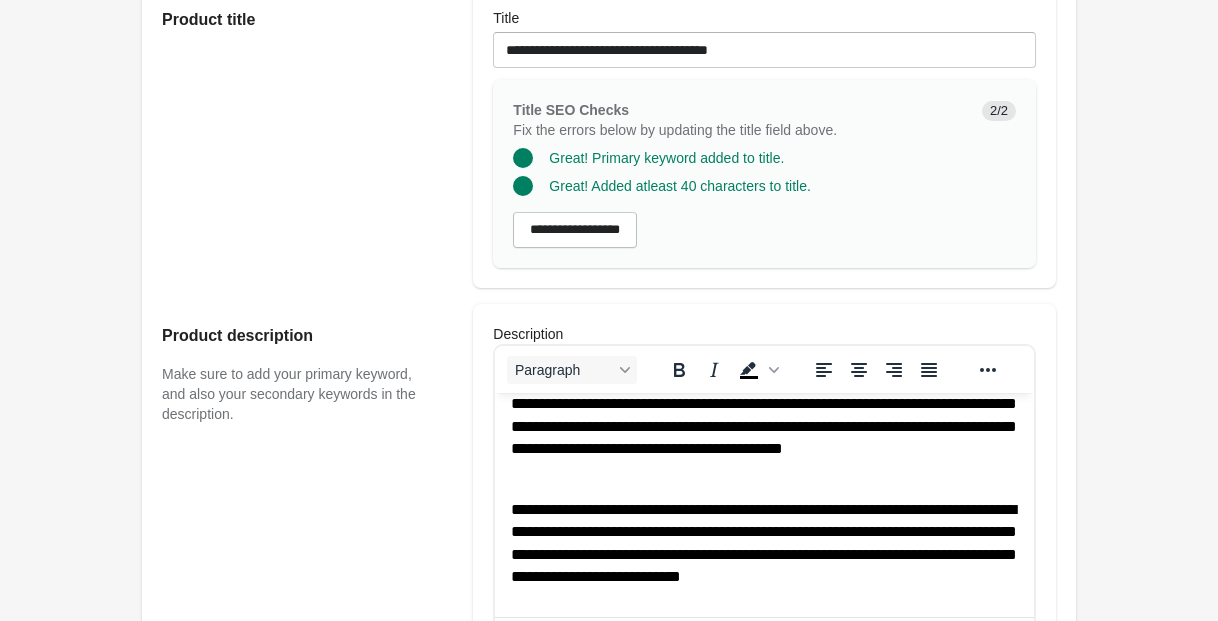 click on "**********" at bounding box center (764, 415) 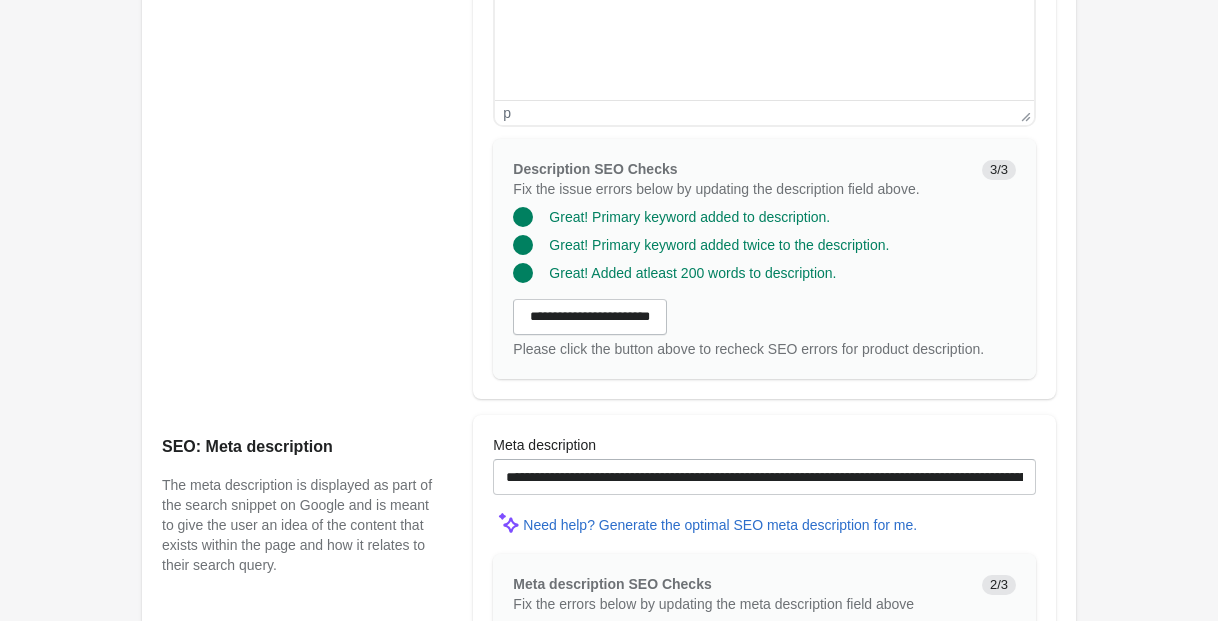 scroll, scrollTop: 1018, scrollLeft: 0, axis: vertical 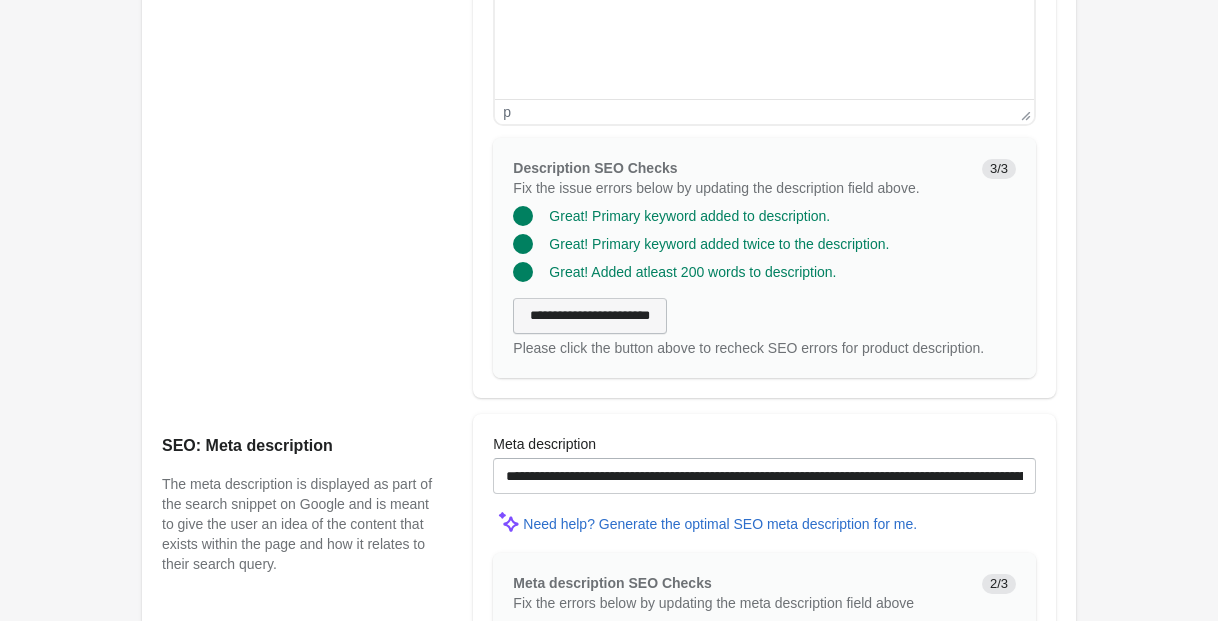click on "**********" at bounding box center (590, 316) 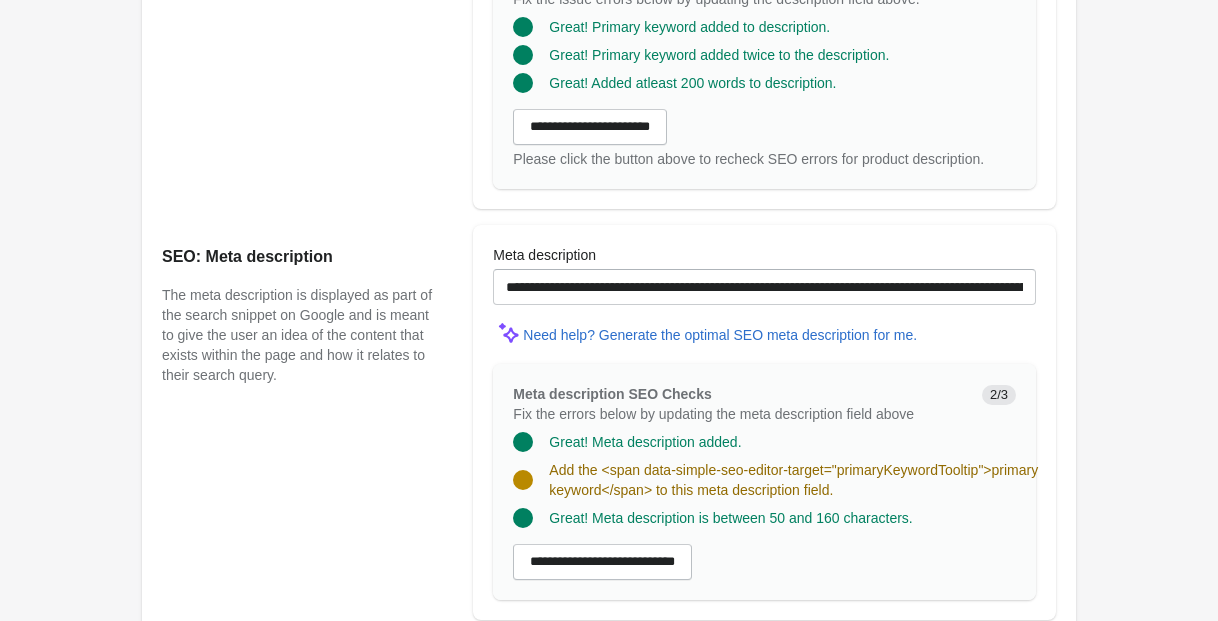 scroll, scrollTop: 1208, scrollLeft: 0, axis: vertical 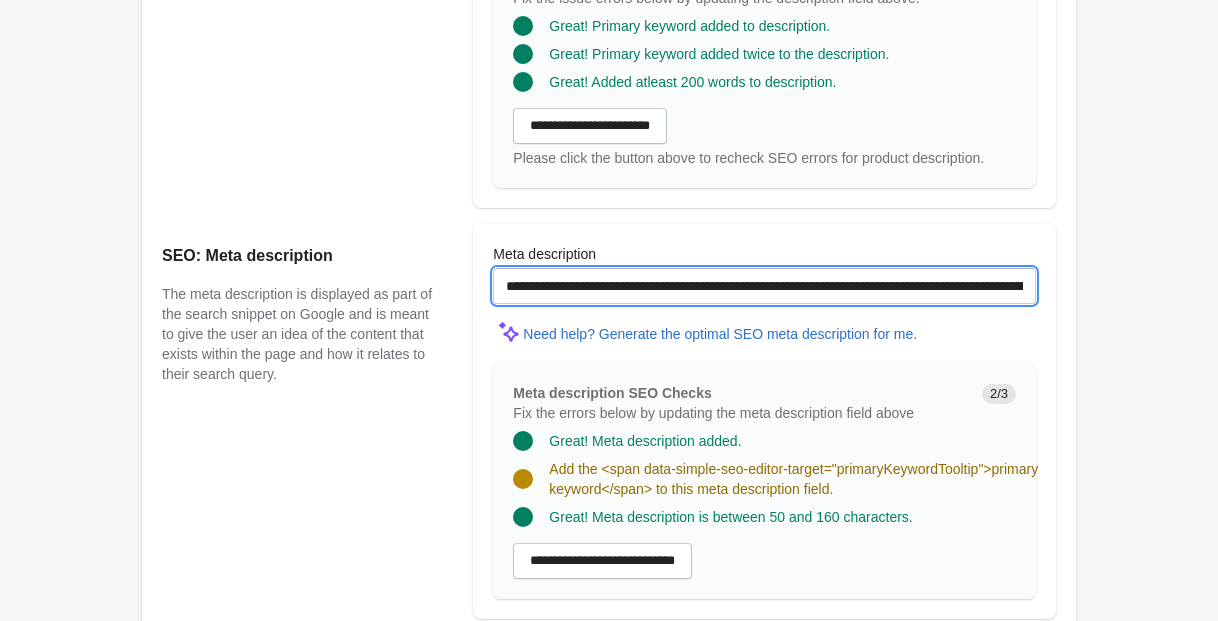 drag, startPoint x: 590, startPoint y: 301, endPoint x: 466, endPoint y: 301, distance: 124 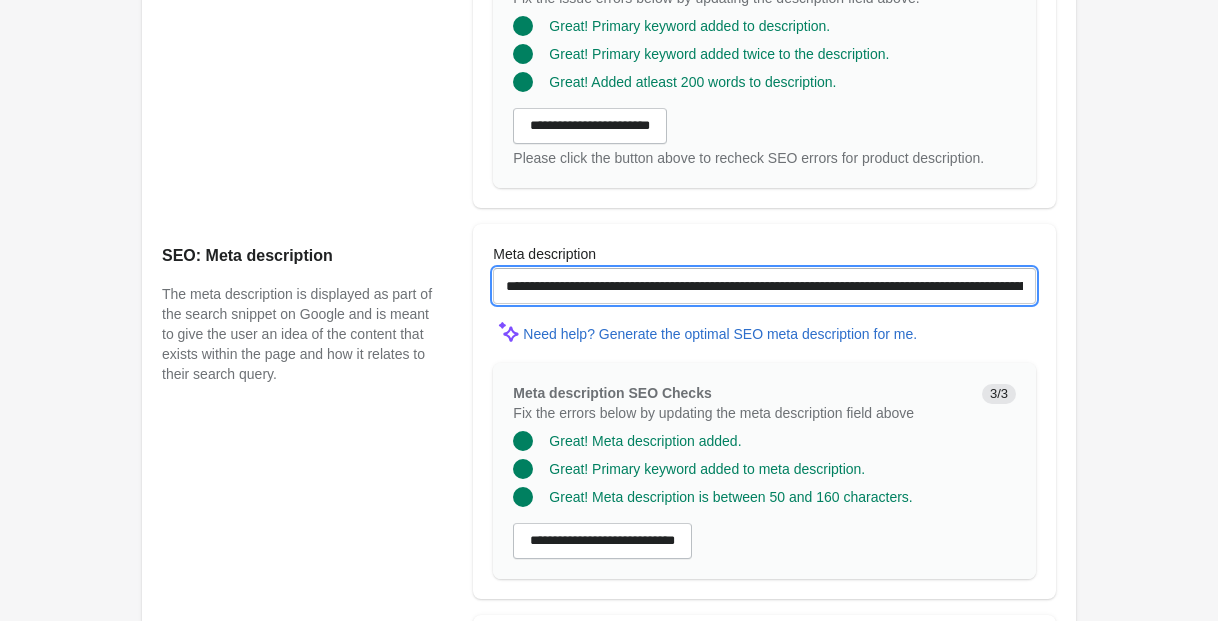 scroll, scrollTop: 1191, scrollLeft: 0, axis: vertical 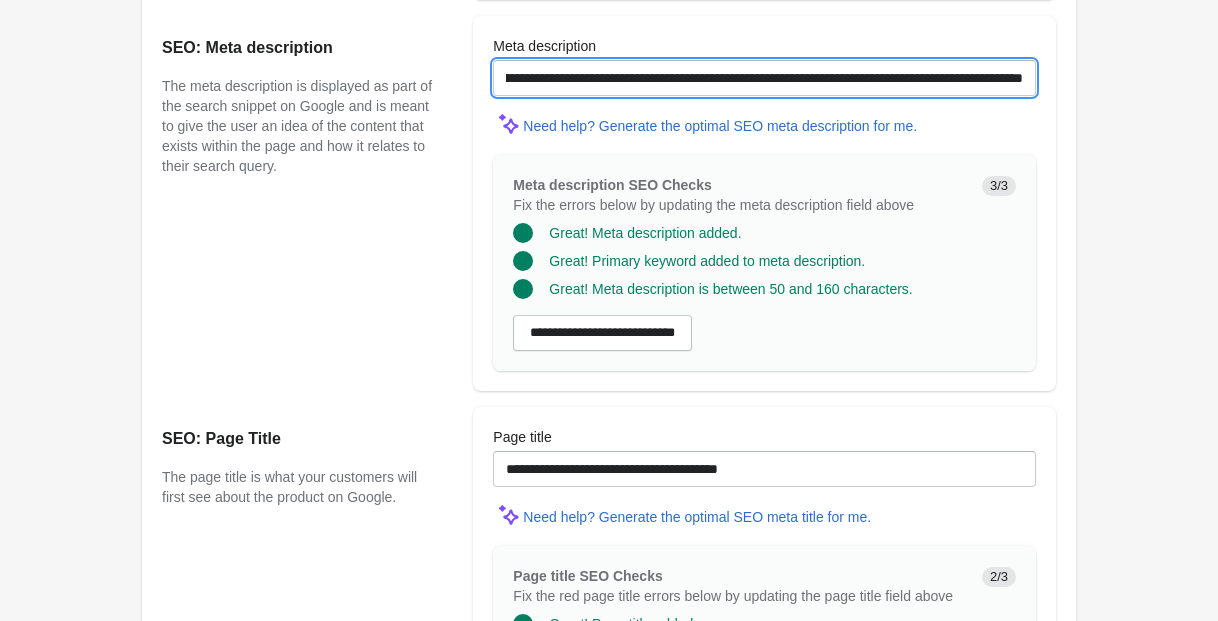 click on "**********" at bounding box center [764, 78] 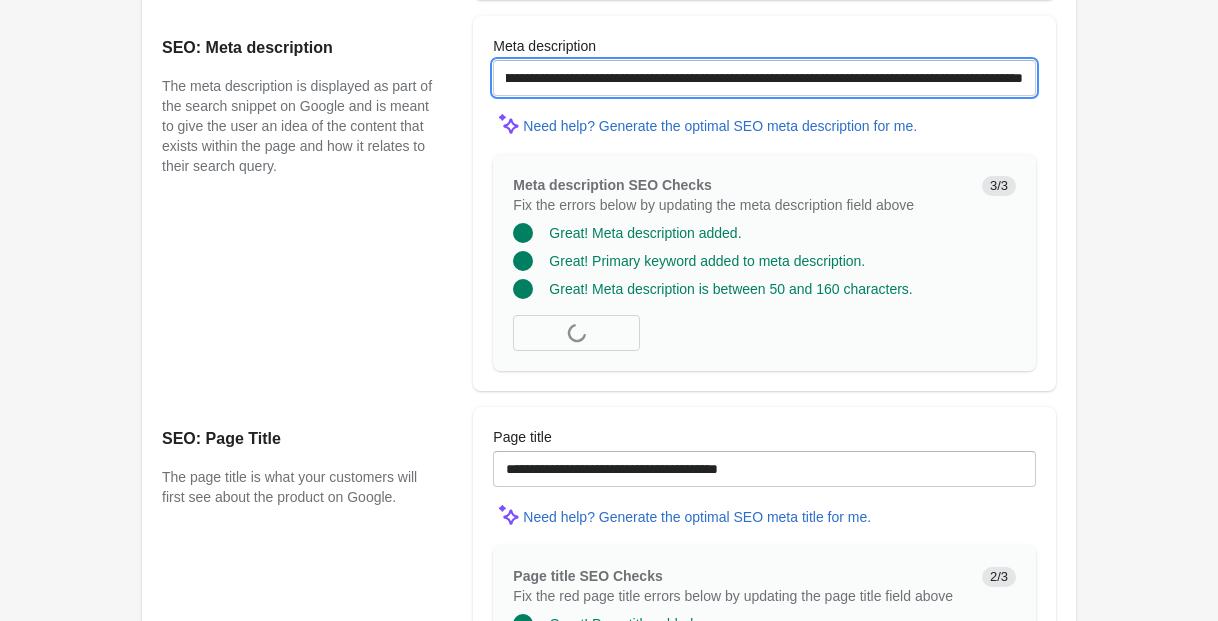 scroll, scrollTop: 0, scrollLeft: 275, axis: horizontal 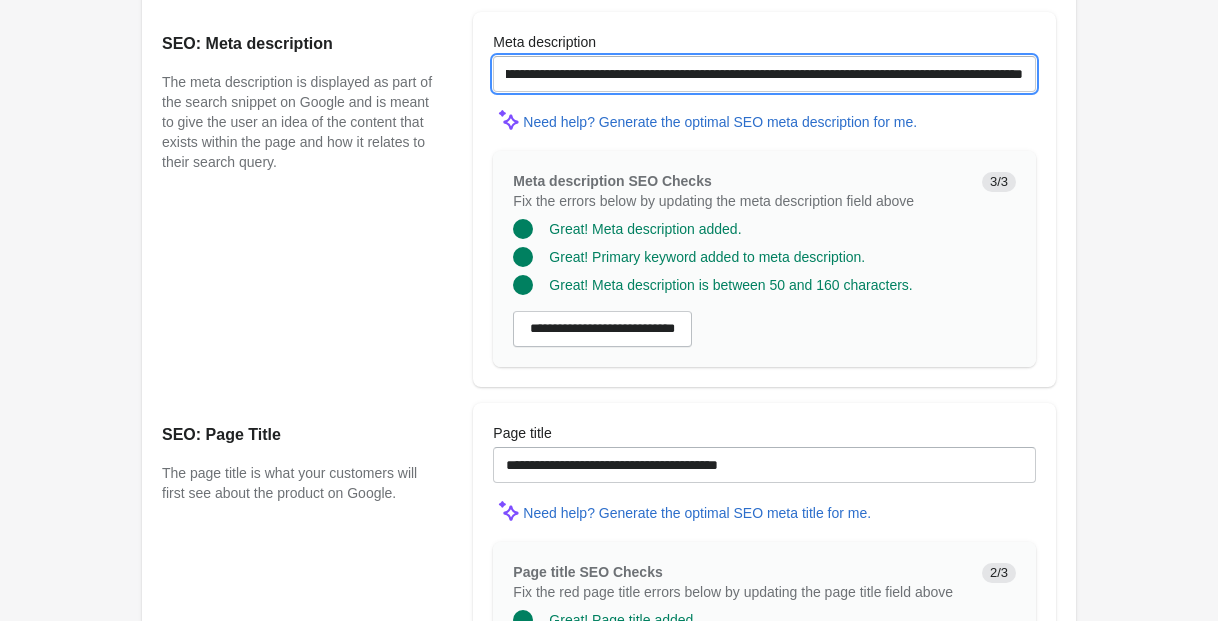 drag, startPoint x: 898, startPoint y: 94, endPoint x: 857, endPoint y: 96, distance: 41.04875 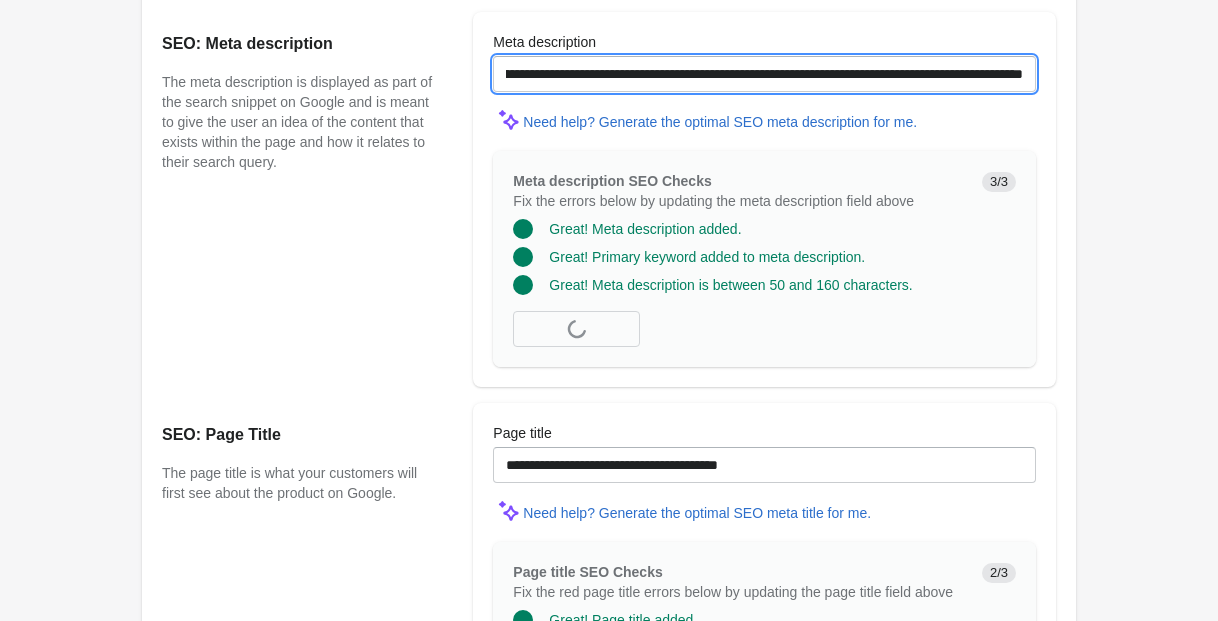 scroll, scrollTop: 0, scrollLeft: 280, axis: horizontal 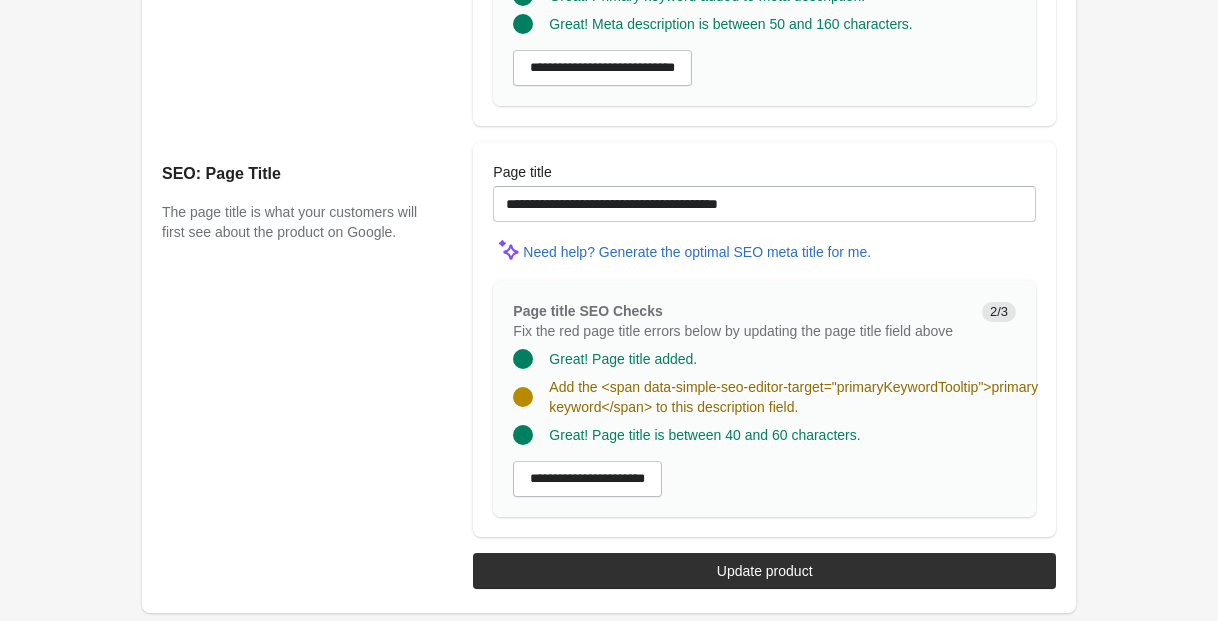 type on "**********" 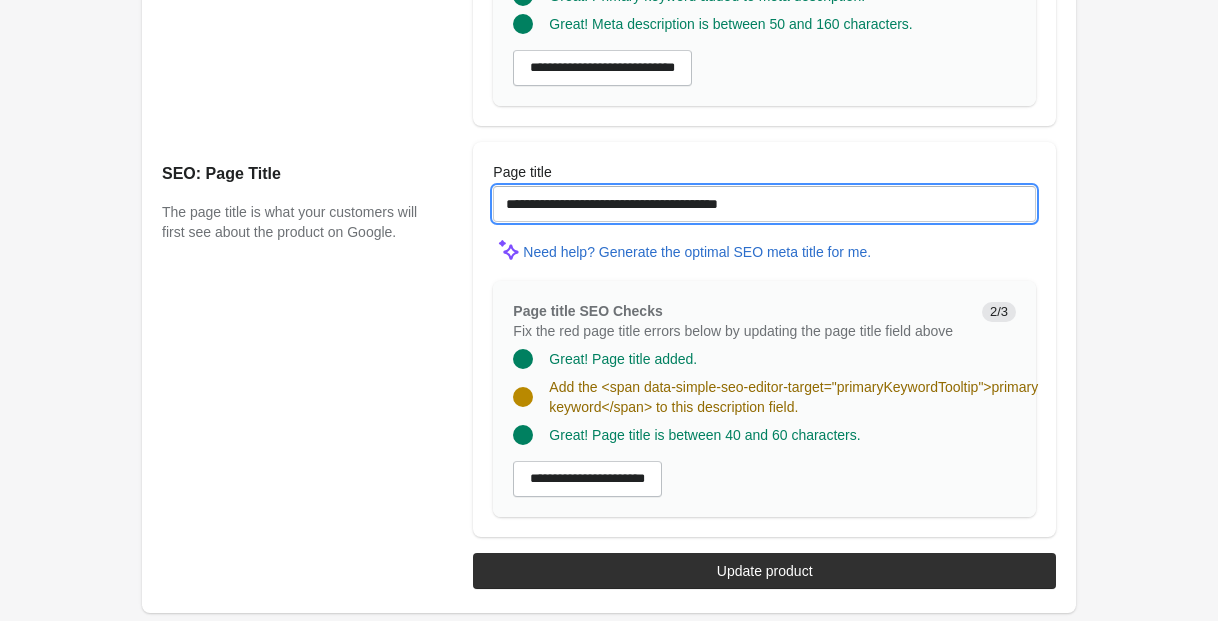 scroll, scrollTop: 0, scrollLeft: 0, axis: both 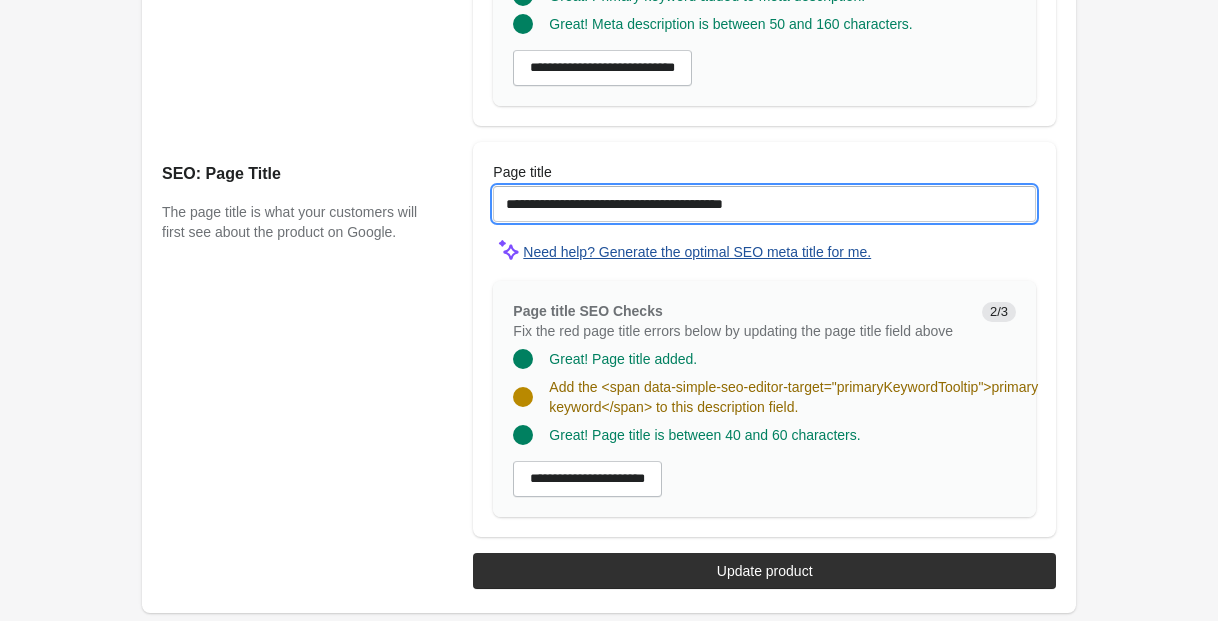 drag, startPoint x: 671, startPoint y: 149, endPoint x: 649, endPoint y: 188, distance: 44.777225 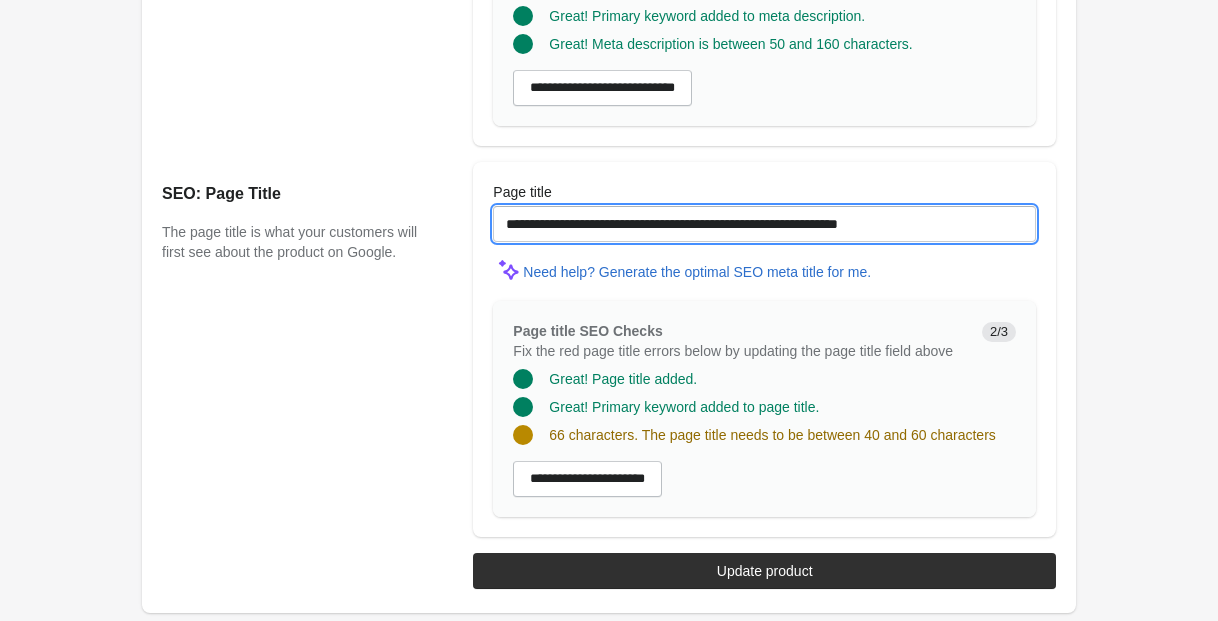 scroll, scrollTop: 1715, scrollLeft: 0, axis: vertical 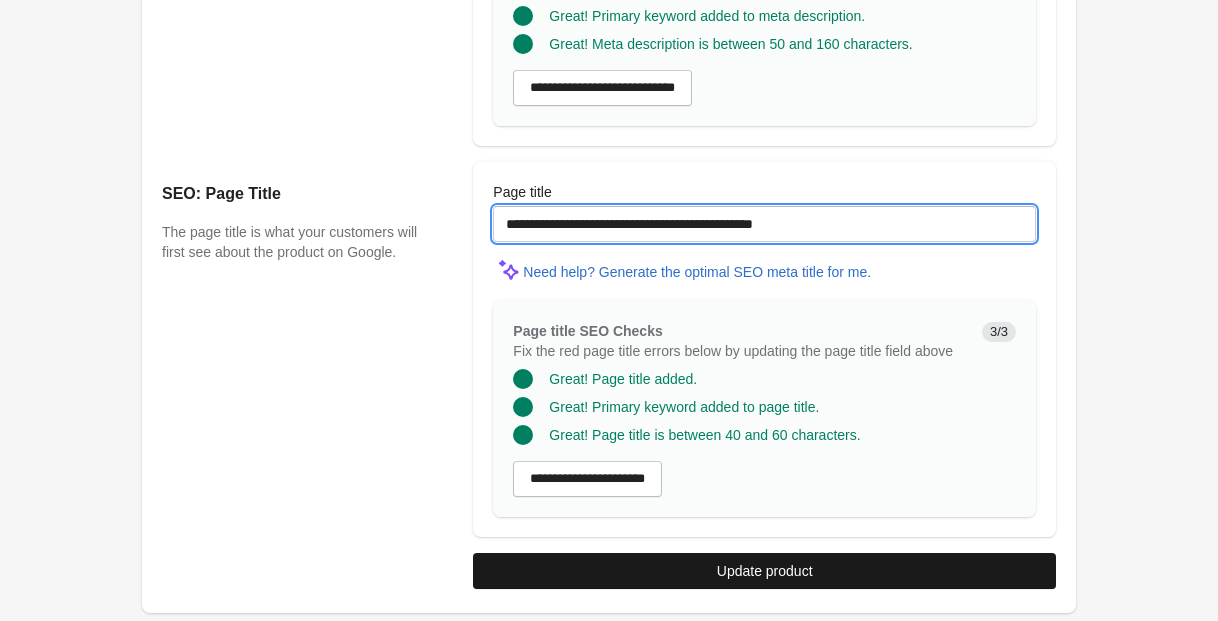 type on "**********" 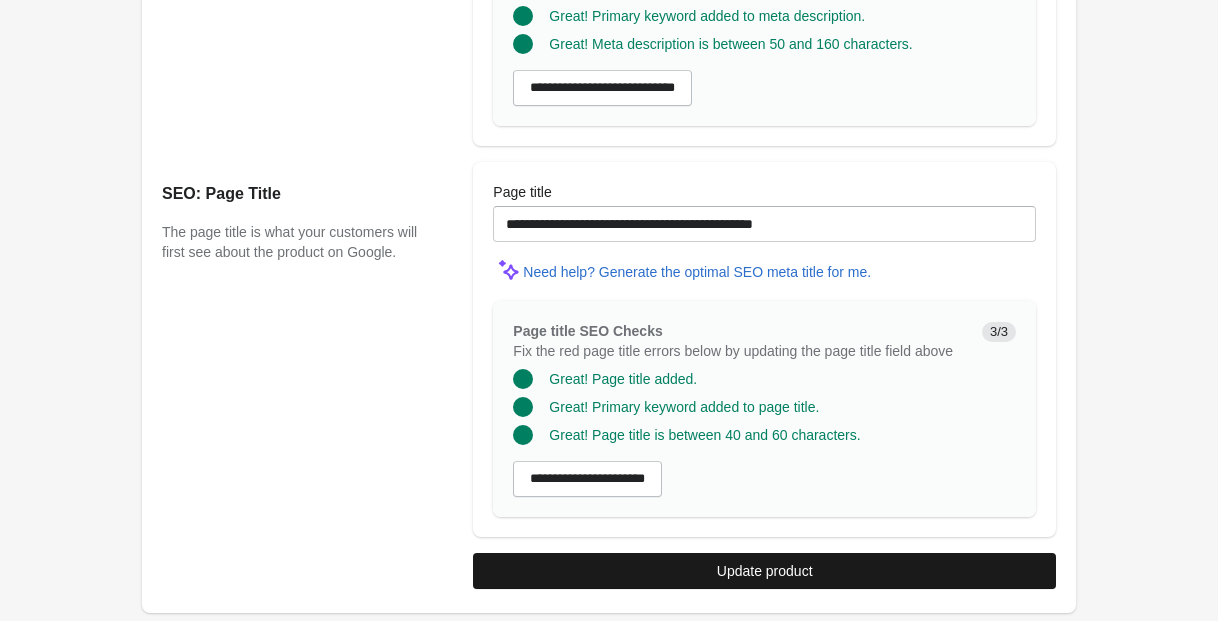 click on "Update product" at bounding box center [765, 571] 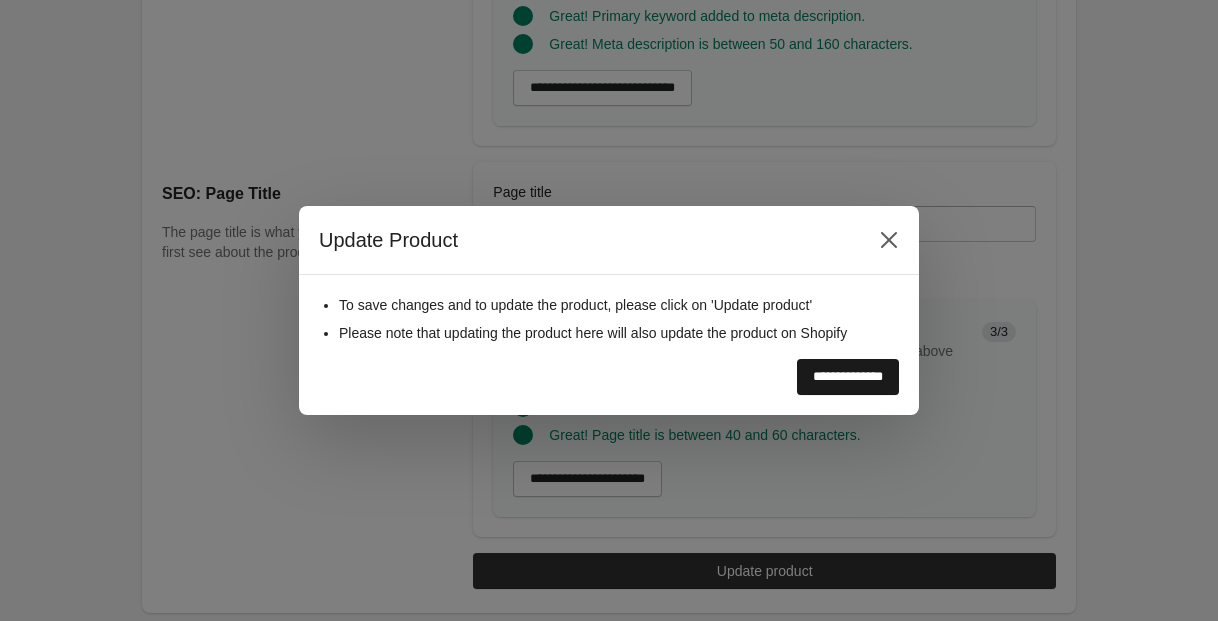 click on "**********" at bounding box center (848, 377) 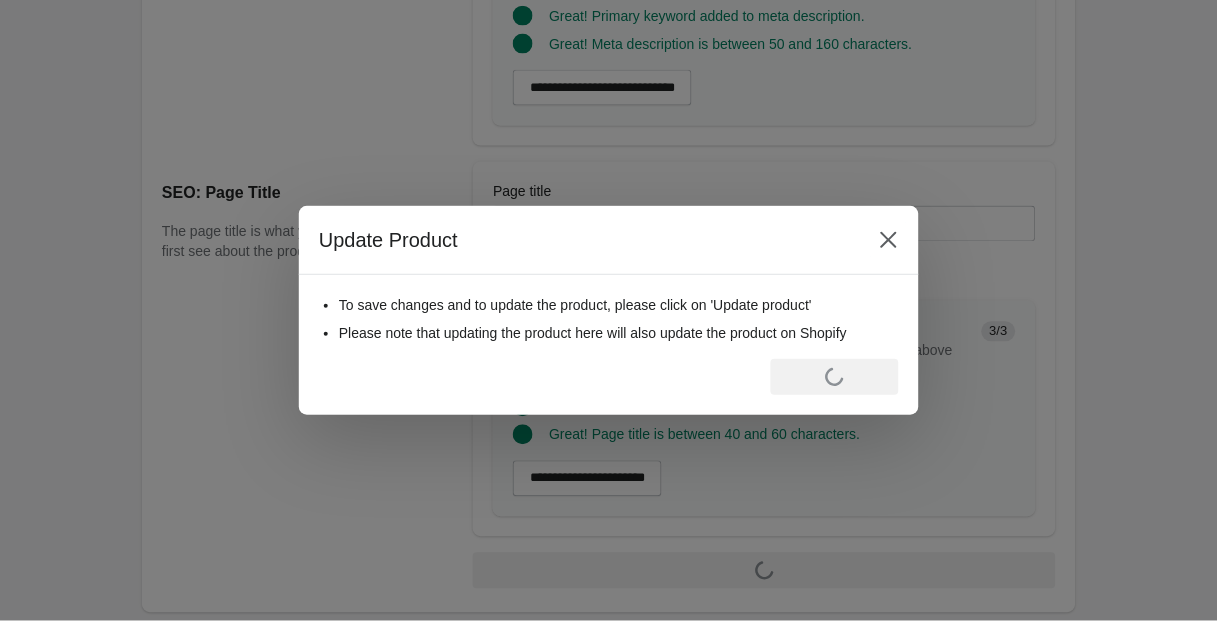scroll, scrollTop: 0, scrollLeft: 0, axis: both 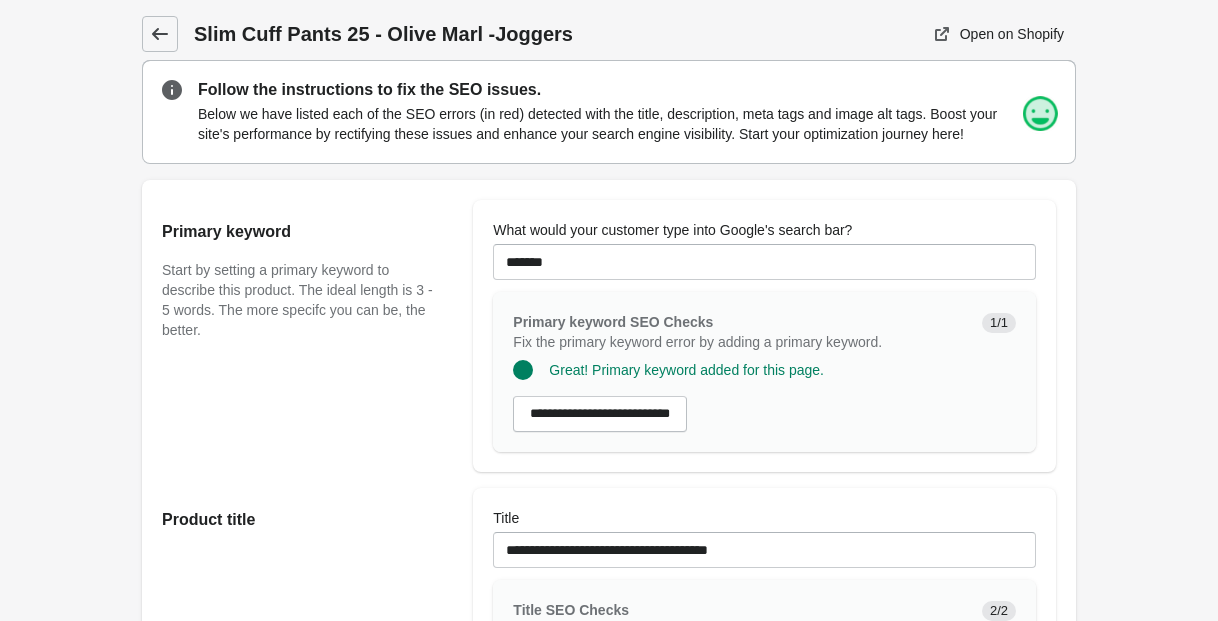 click 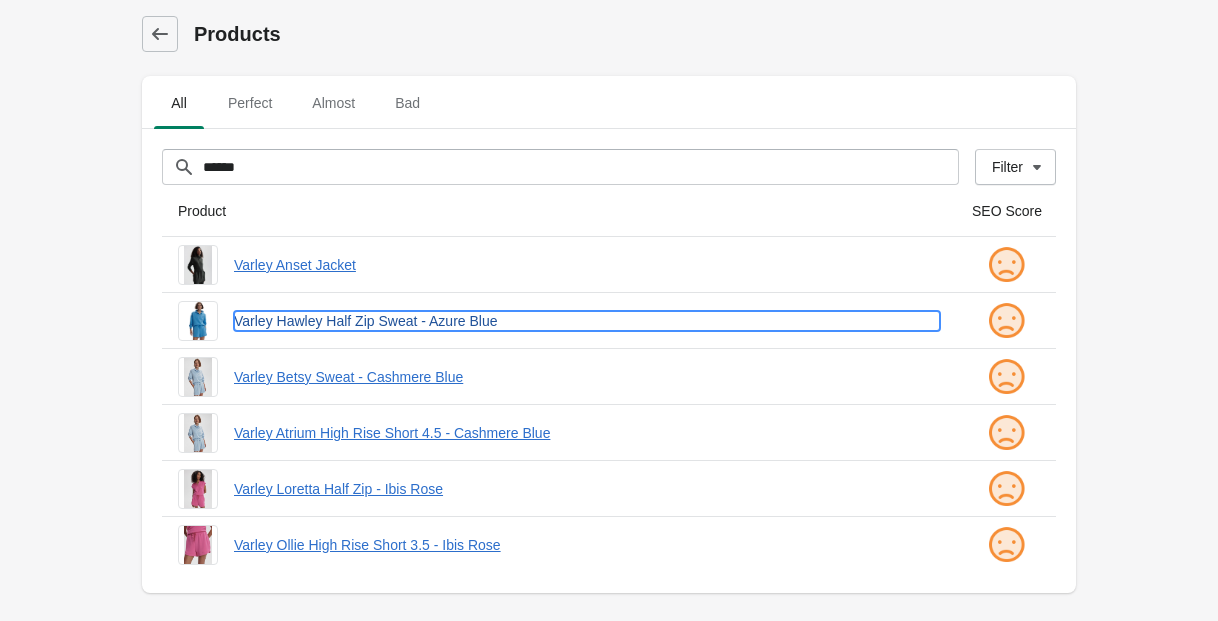 click on "Varley Hawley Half Zip Sweat - Azure Blue" at bounding box center (587, 321) 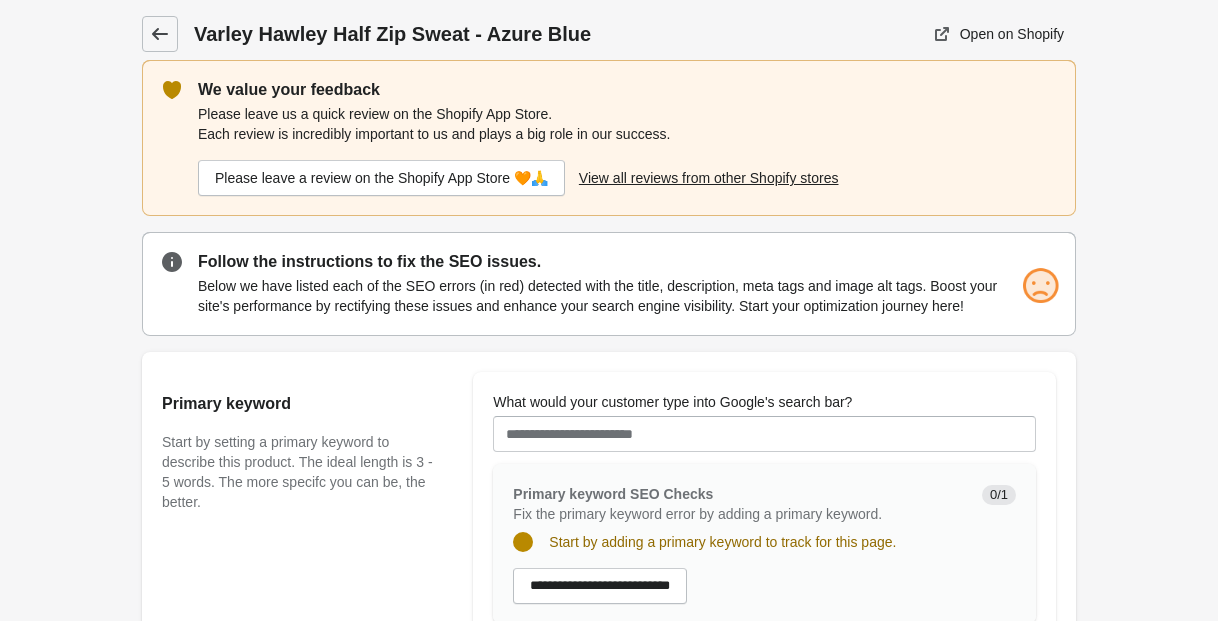 click 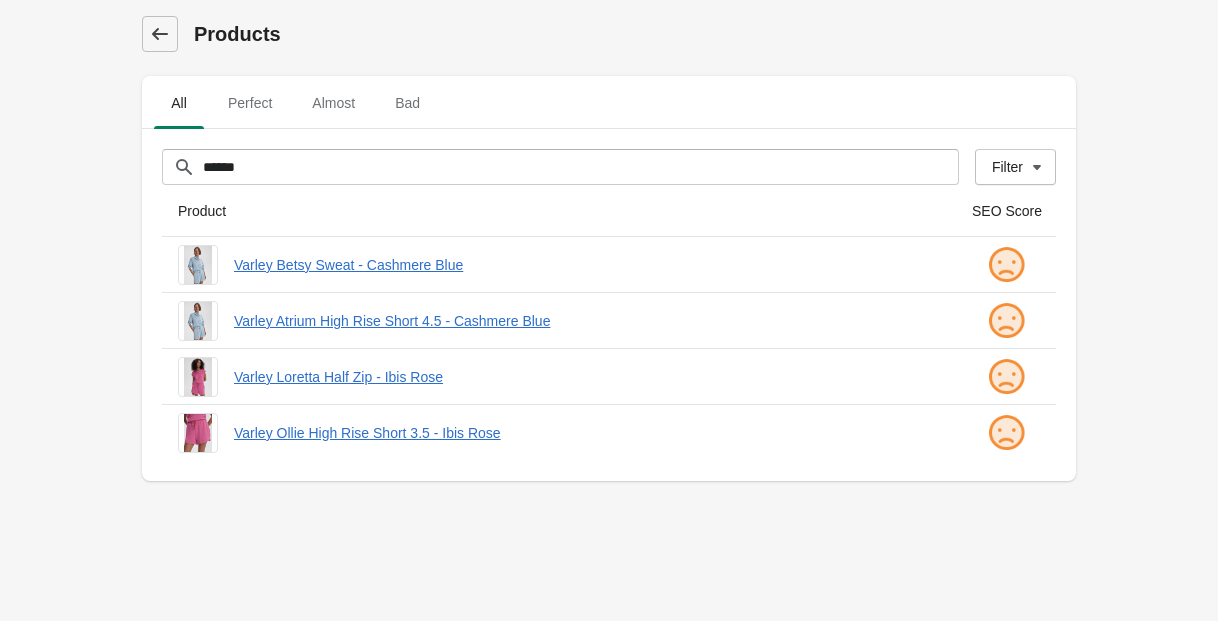 click 